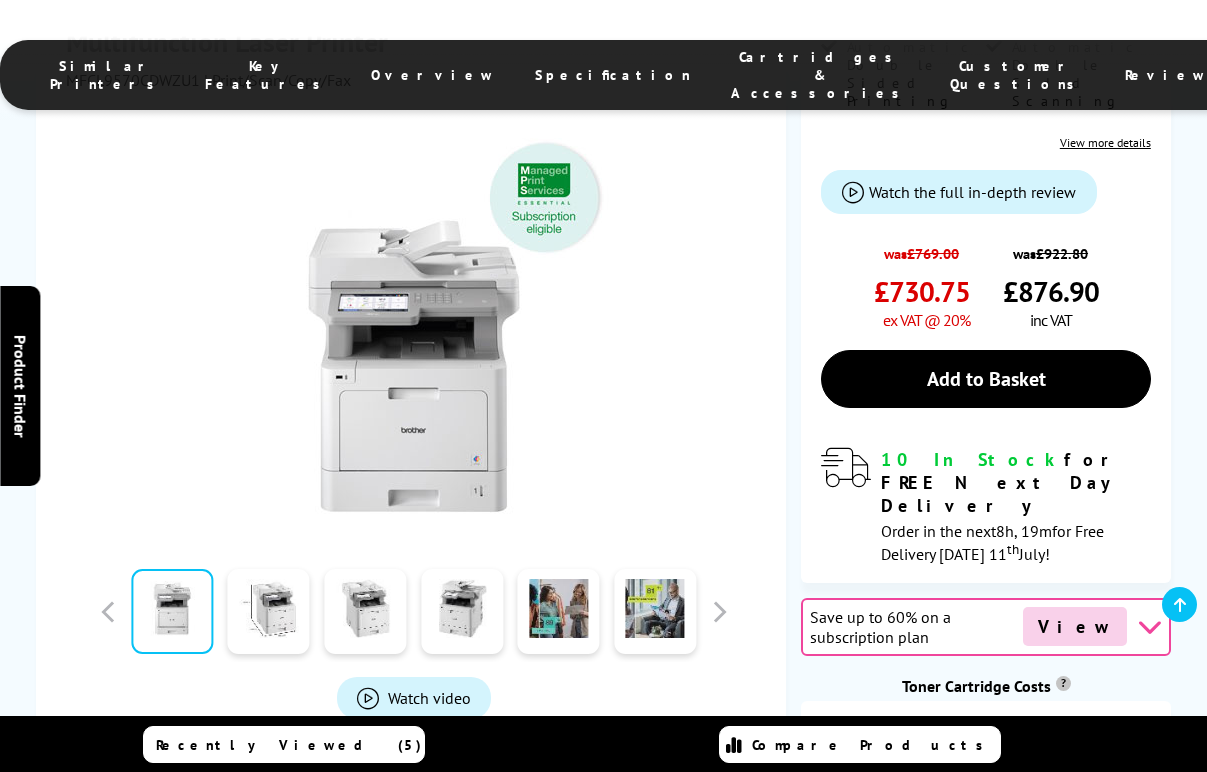 scroll, scrollTop: 0, scrollLeft: 0, axis: both 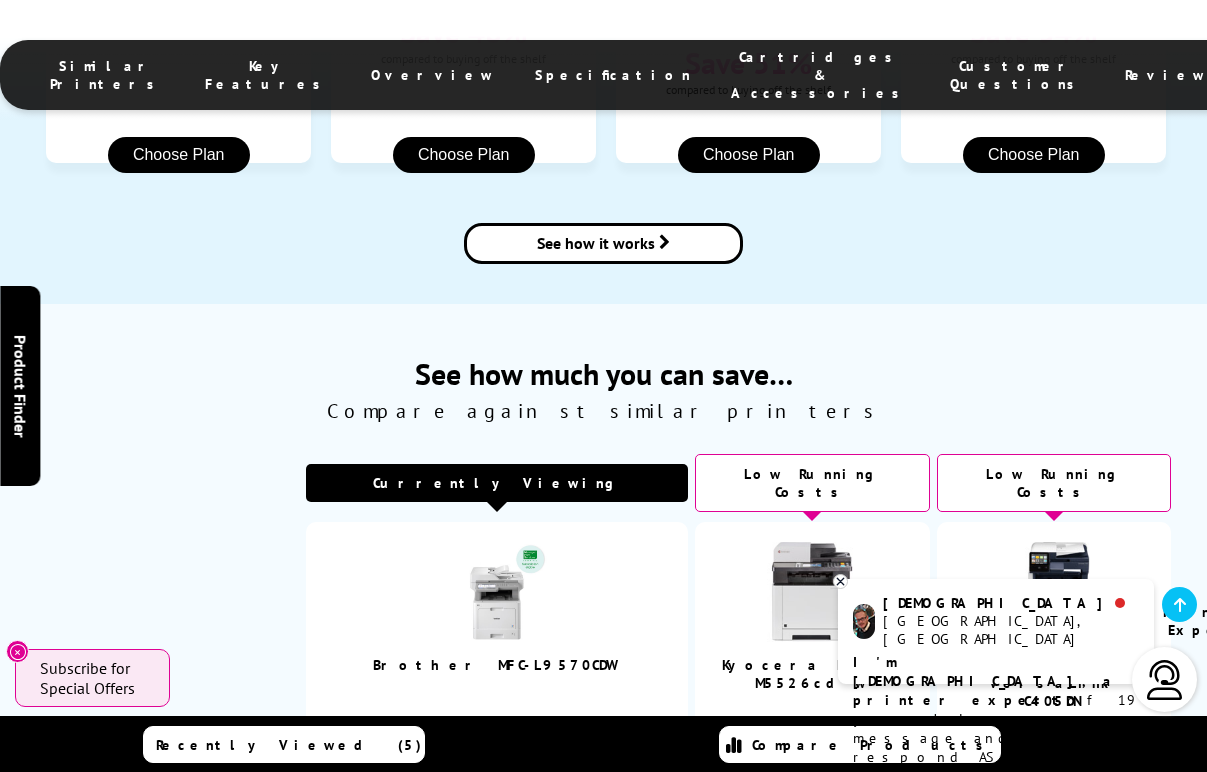 click on "Kyocera ECOSYS M5526cdw" at bounding box center [812, 674] 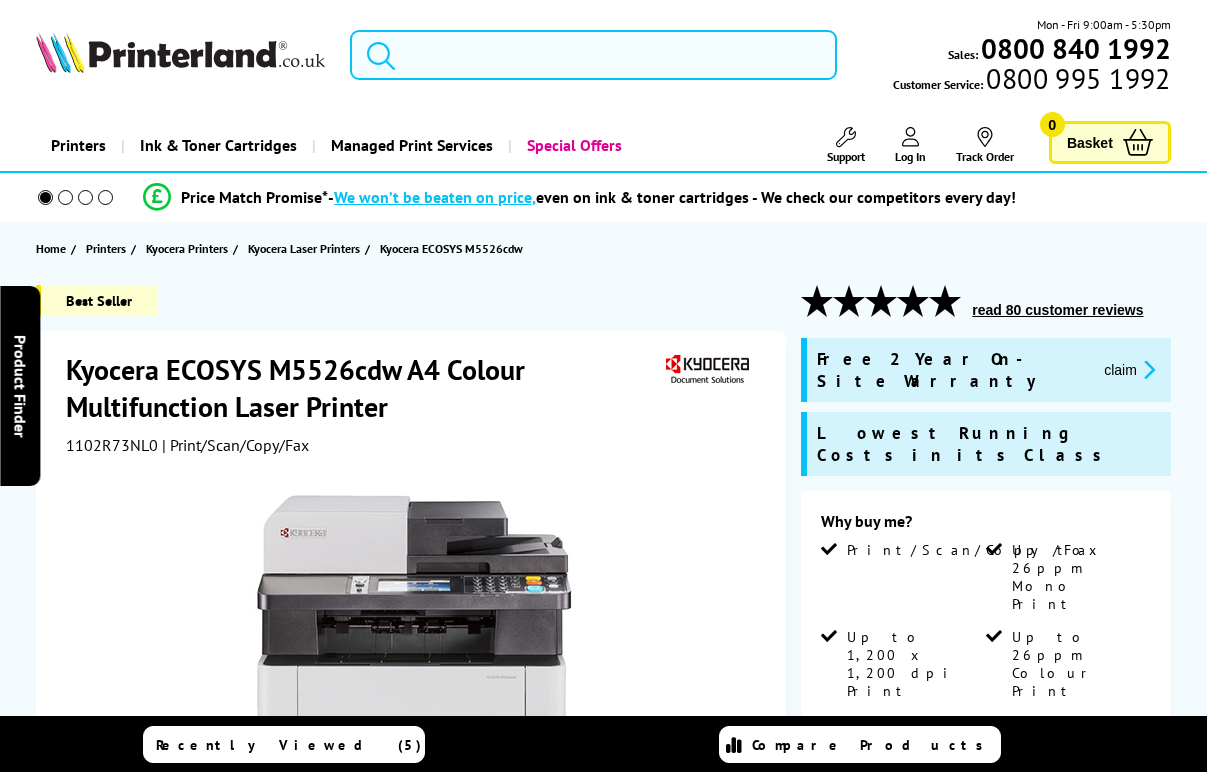scroll, scrollTop: 0, scrollLeft: 0, axis: both 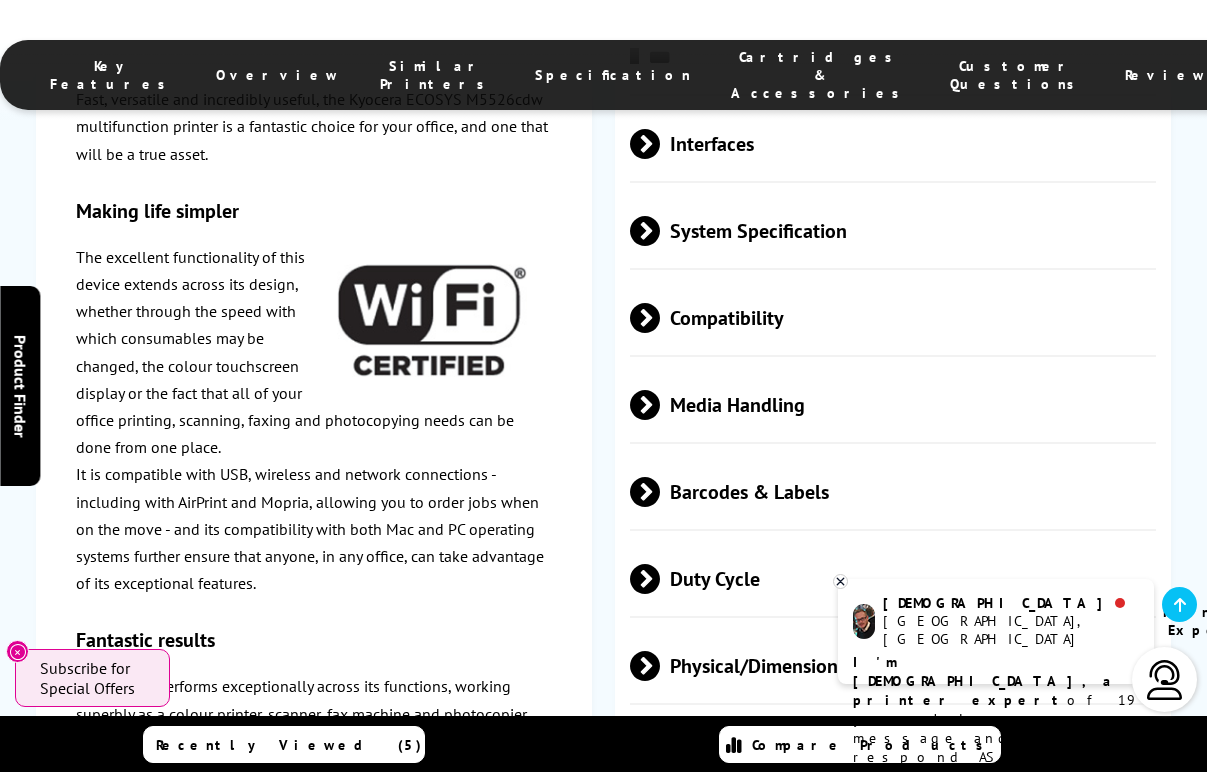click on "Duty Cycle" at bounding box center [893, 578] 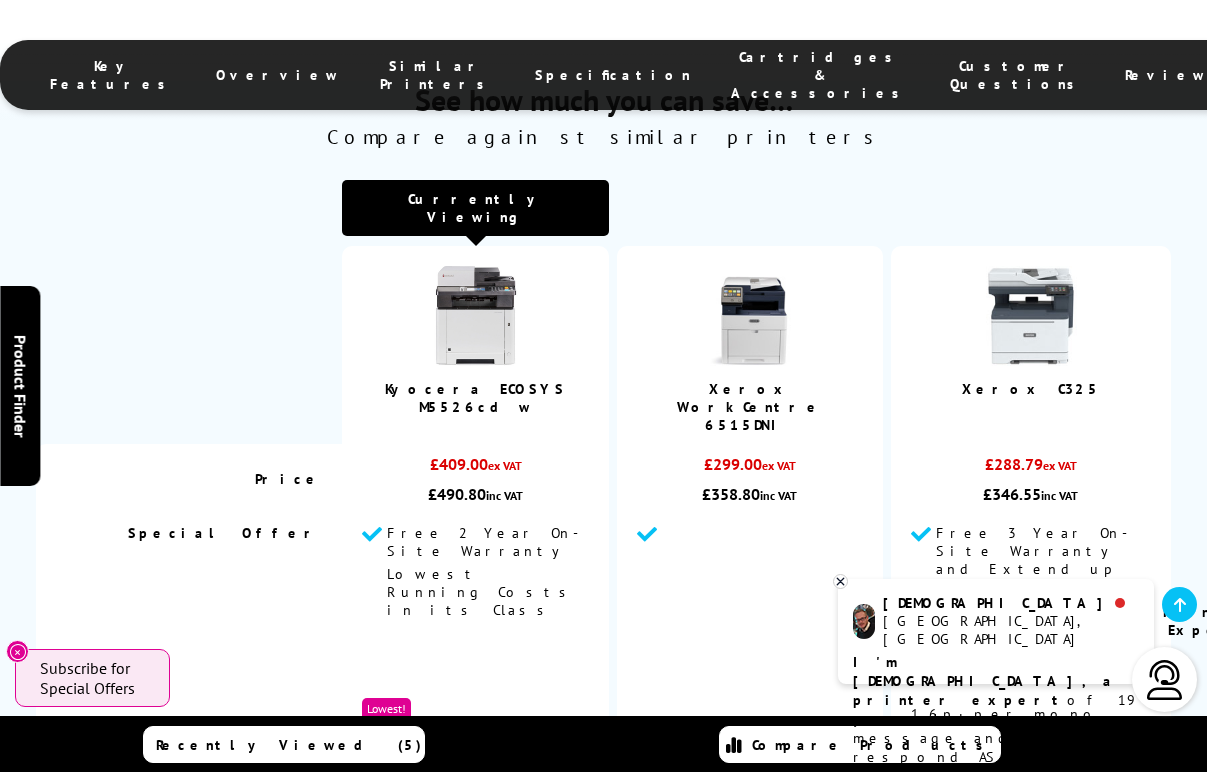 scroll, scrollTop: 5200, scrollLeft: 0, axis: vertical 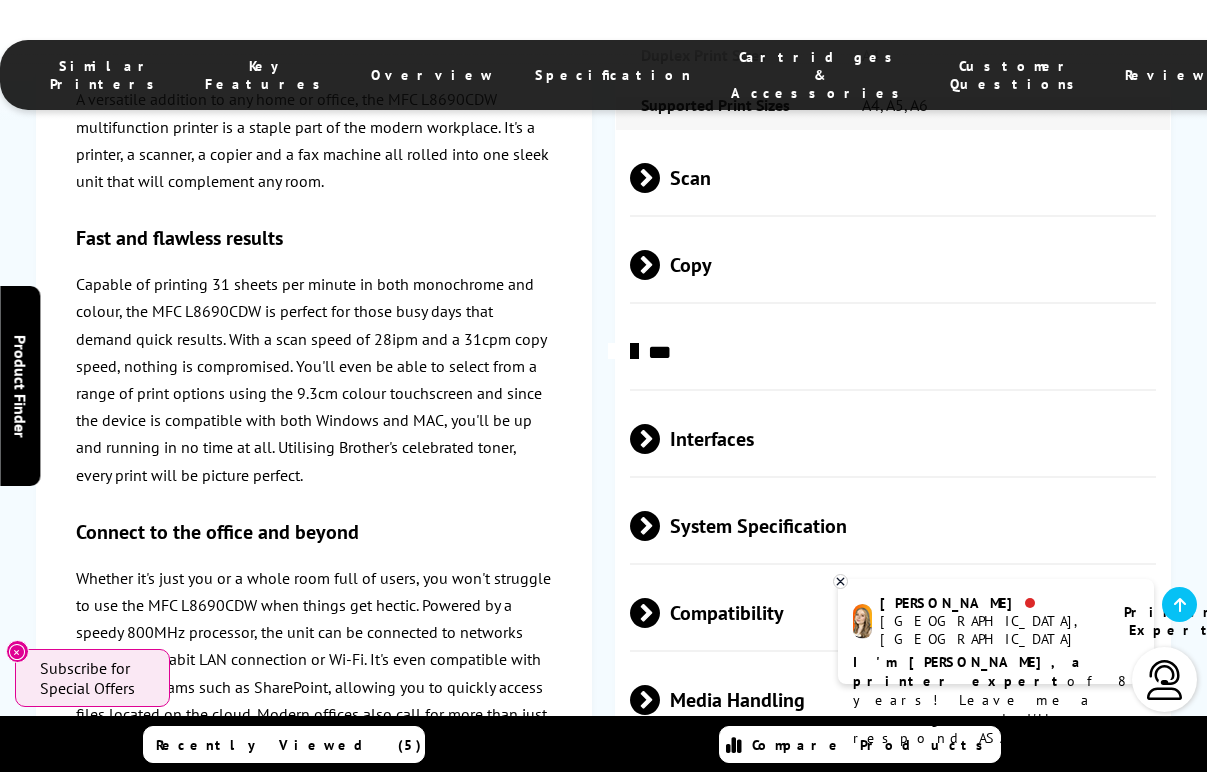 click on "Duty Cycle" at bounding box center [893, 873] 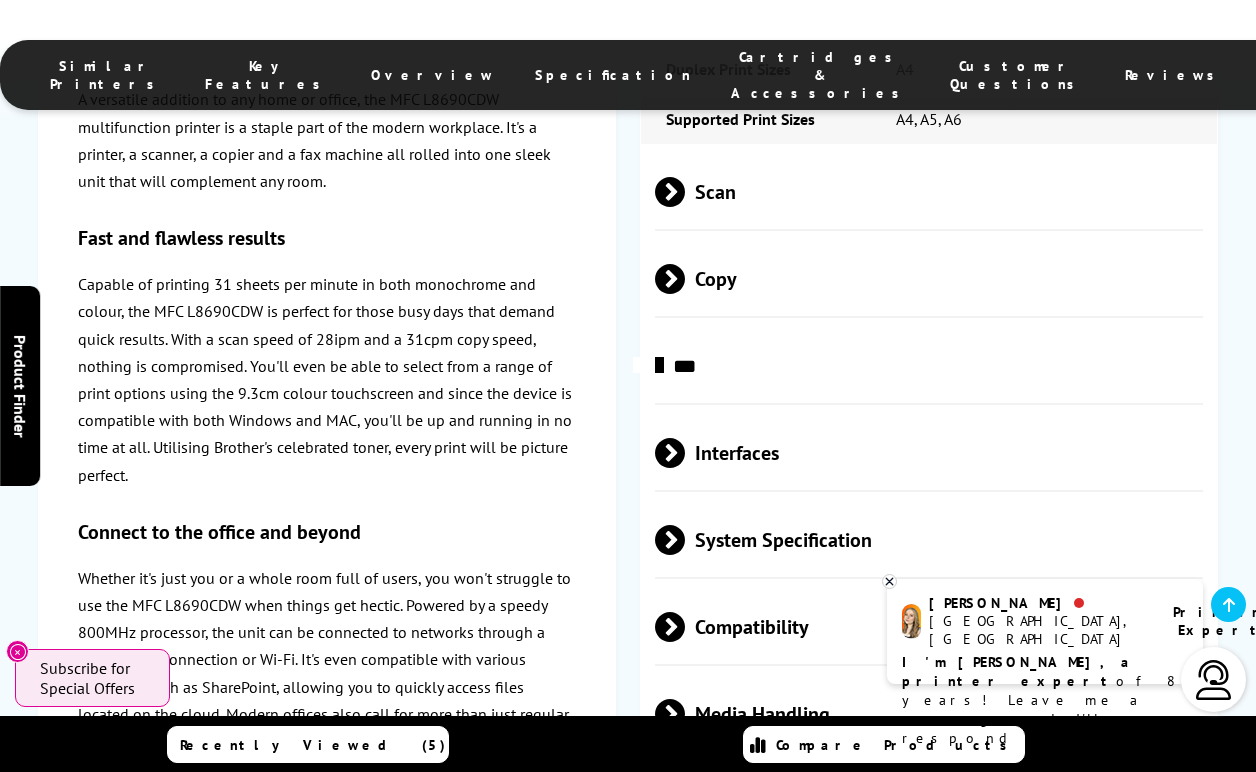 scroll, scrollTop: 5827, scrollLeft: 0, axis: vertical 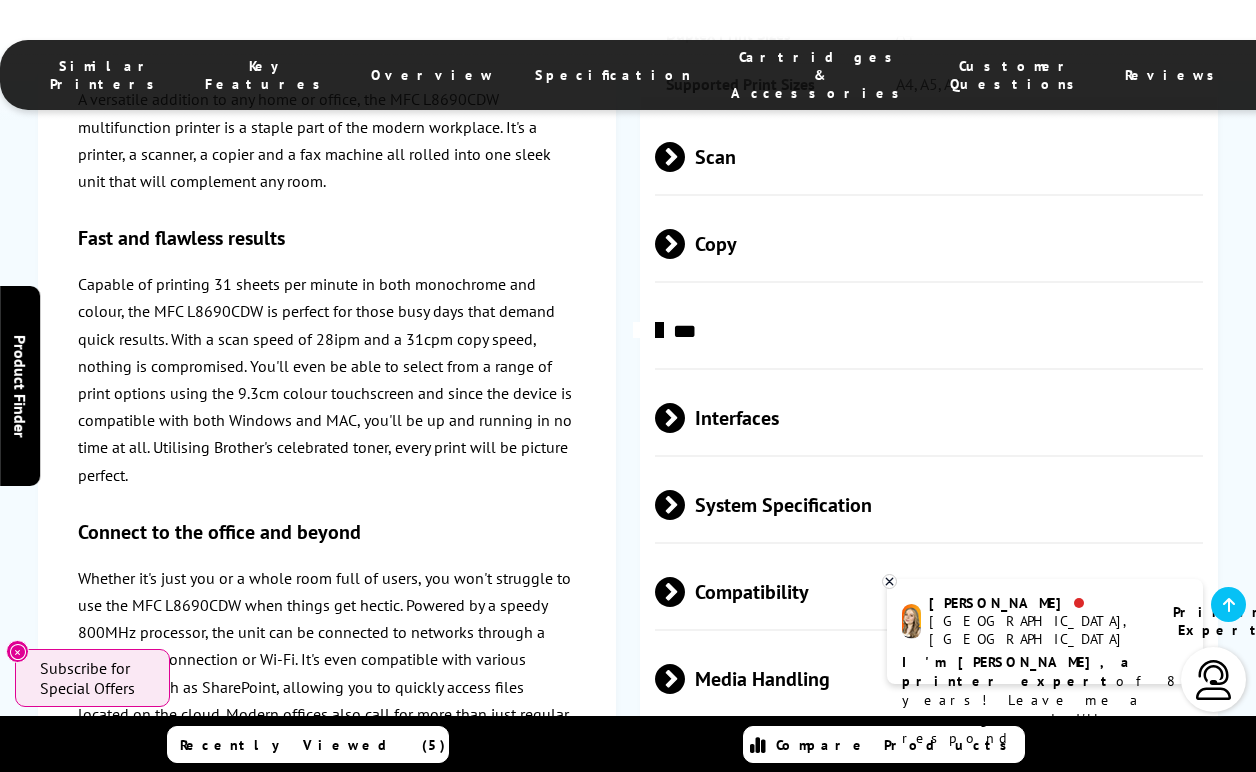 drag, startPoint x: 1094, startPoint y: 414, endPoint x: 654, endPoint y: 393, distance: 440.50085 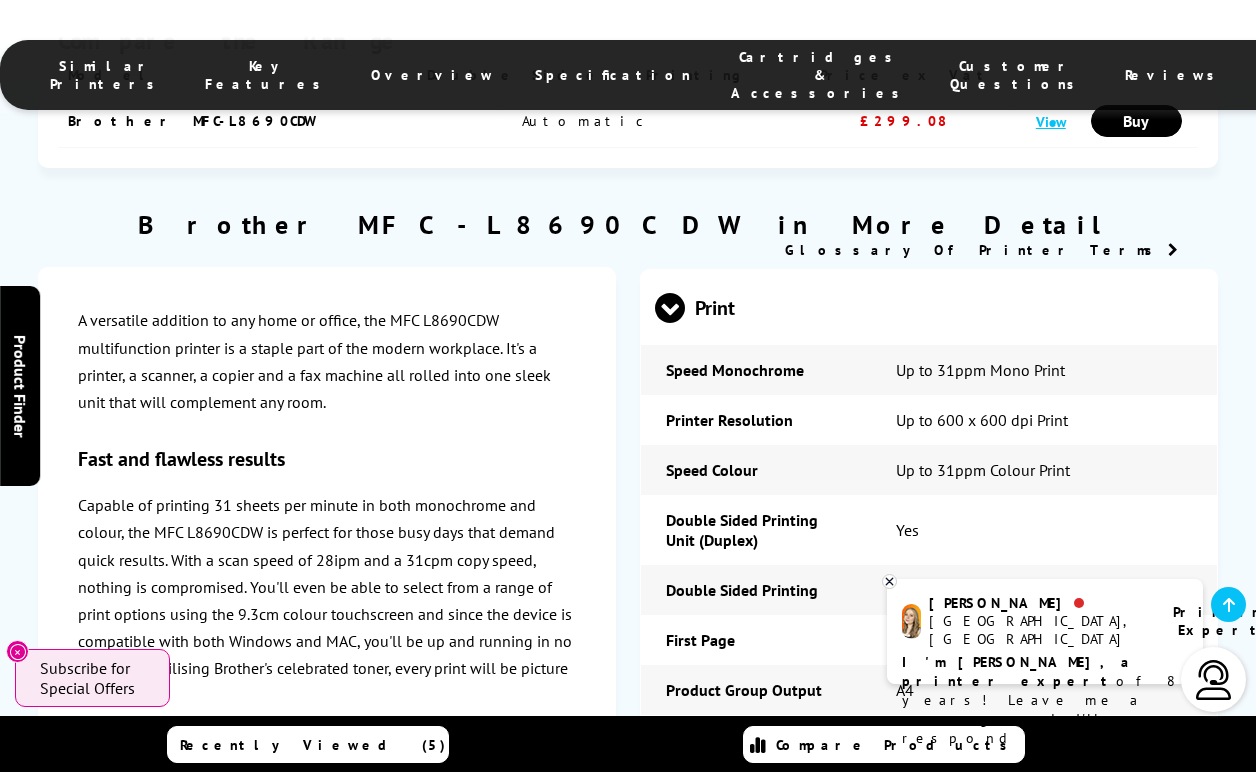 scroll, scrollTop: 4527, scrollLeft: 0, axis: vertical 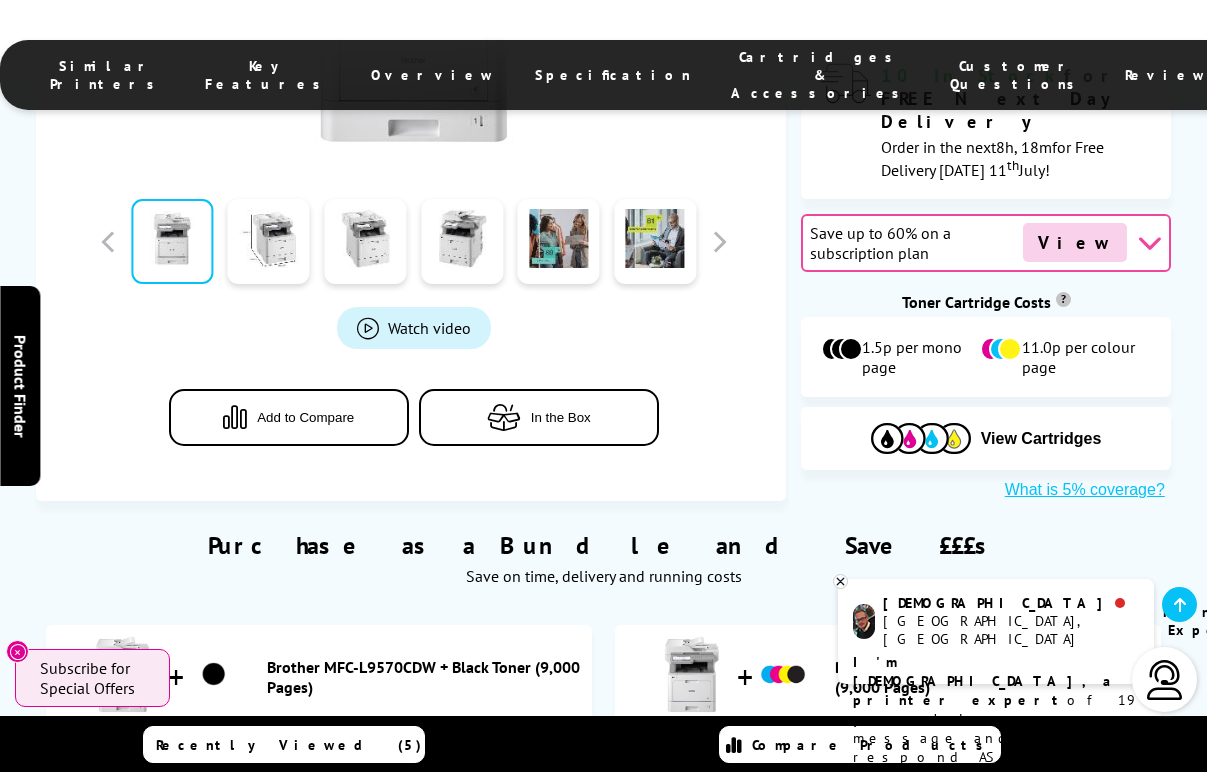 click on "Similar Printers" at bounding box center [107, 75] 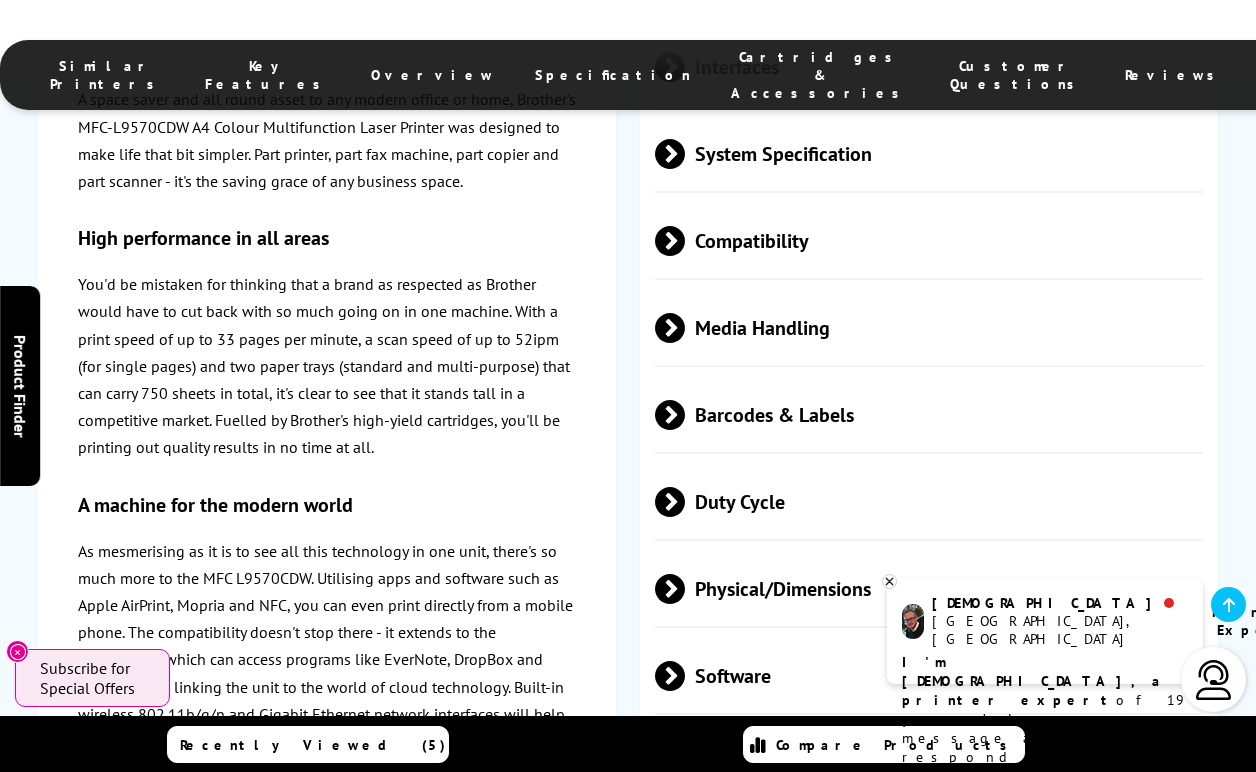 scroll, scrollTop: 5494, scrollLeft: 0, axis: vertical 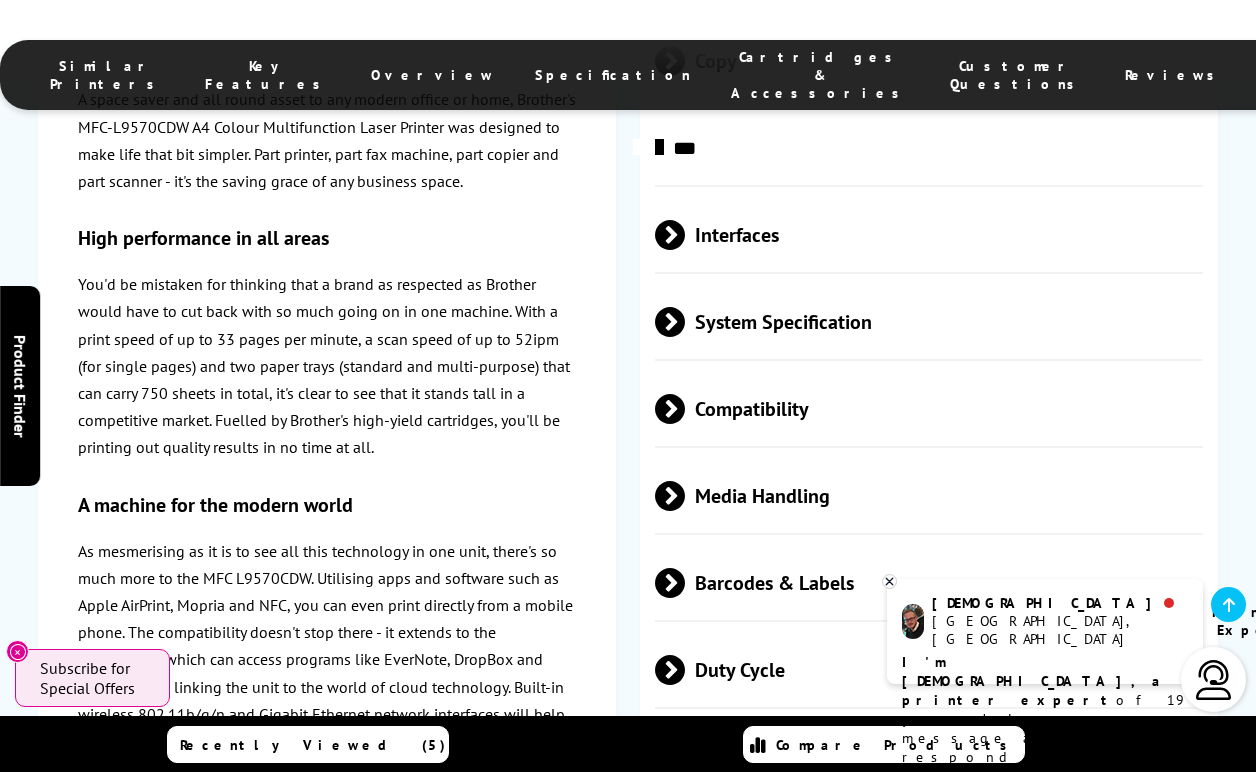 click on "Duty Cycle" at bounding box center [929, 669] 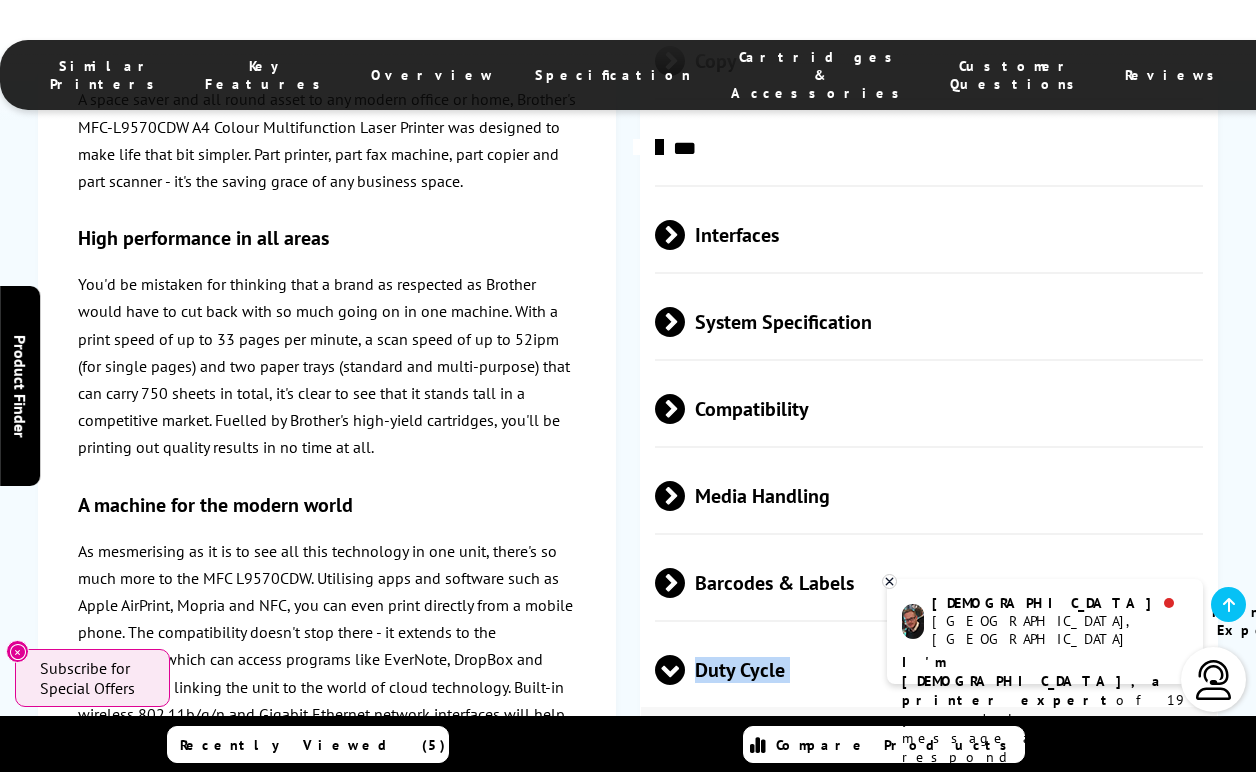 drag, startPoint x: 1064, startPoint y: 436, endPoint x: 674, endPoint y: 319, distance: 407.17197 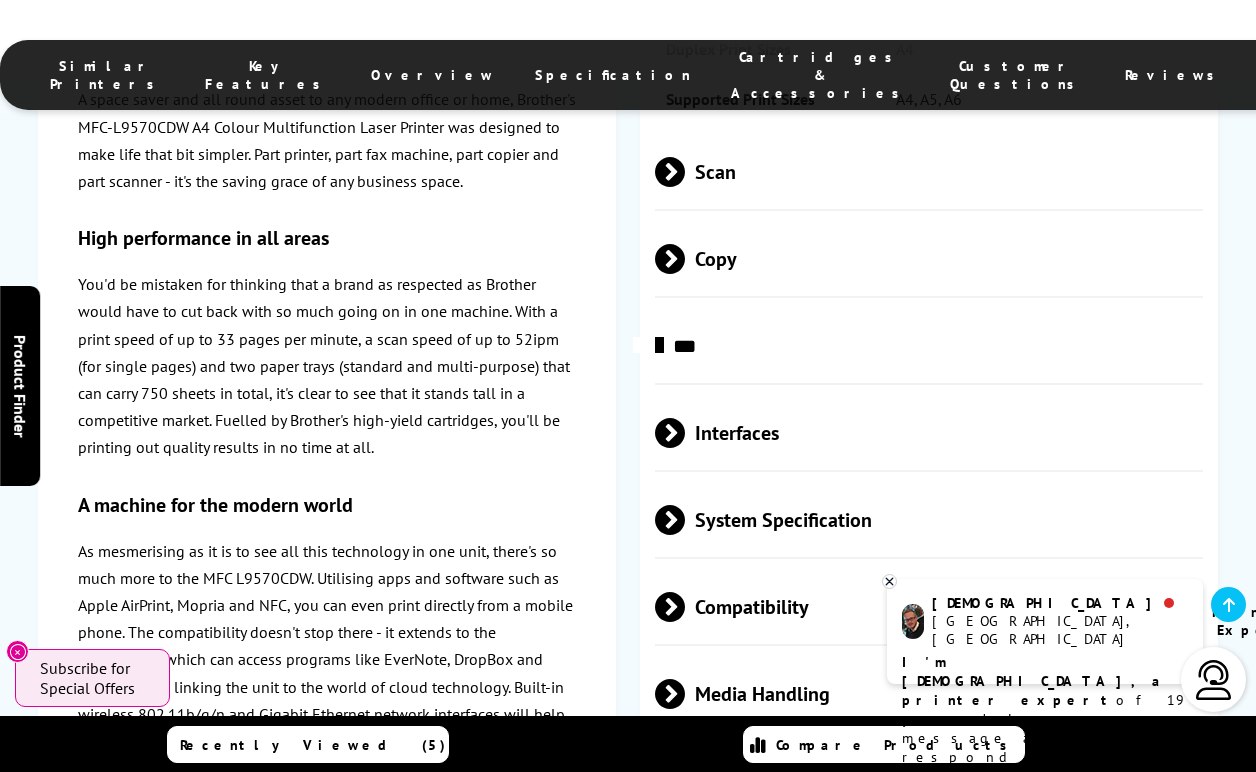 scroll, scrollTop: 5294, scrollLeft: 0, axis: vertical 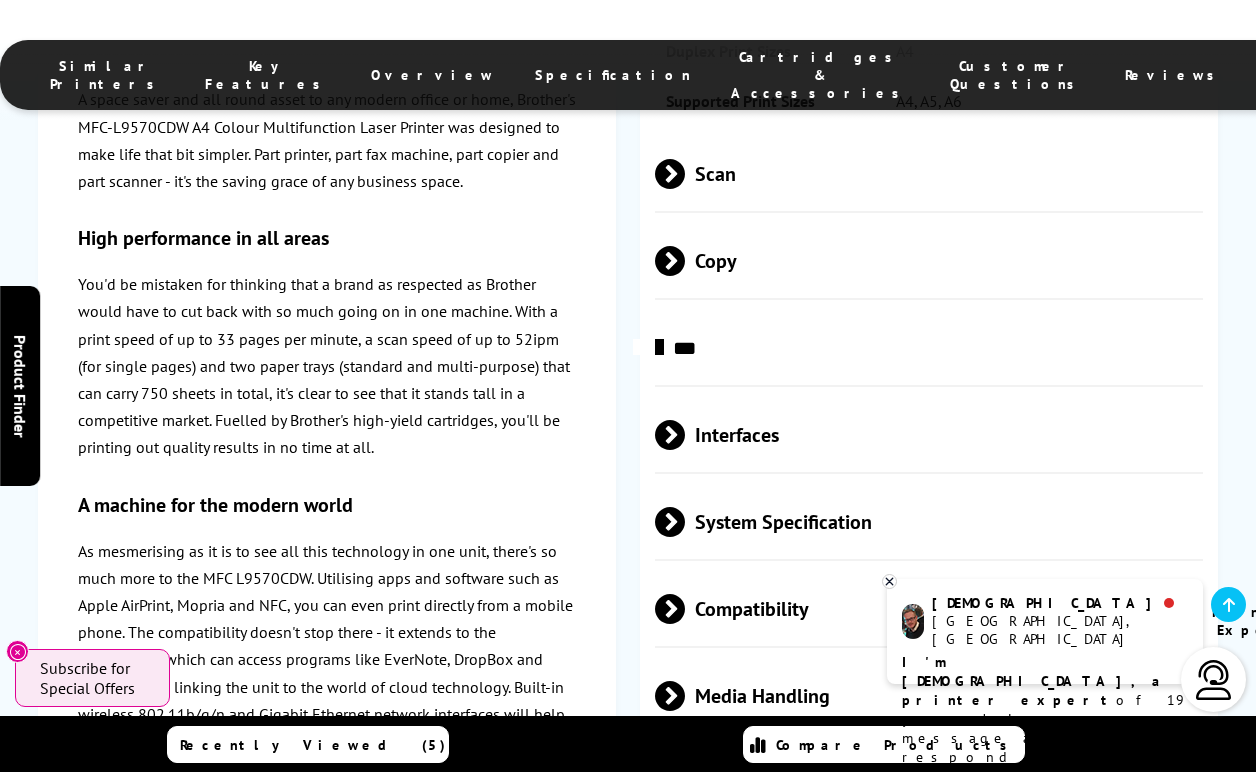 click on "Duty Cycle" at bounding box center (929, 869) 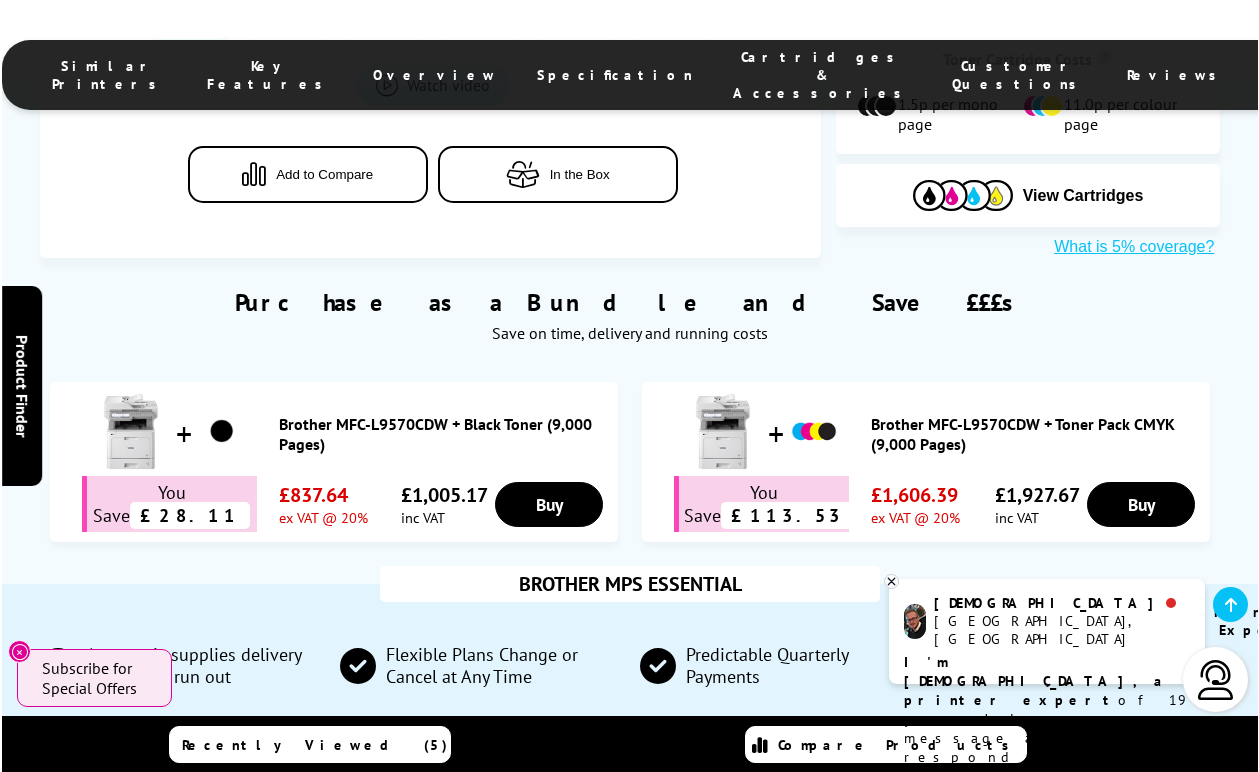 scroll, scrollTop: 994, scrollLeft: 0, axis: vertical 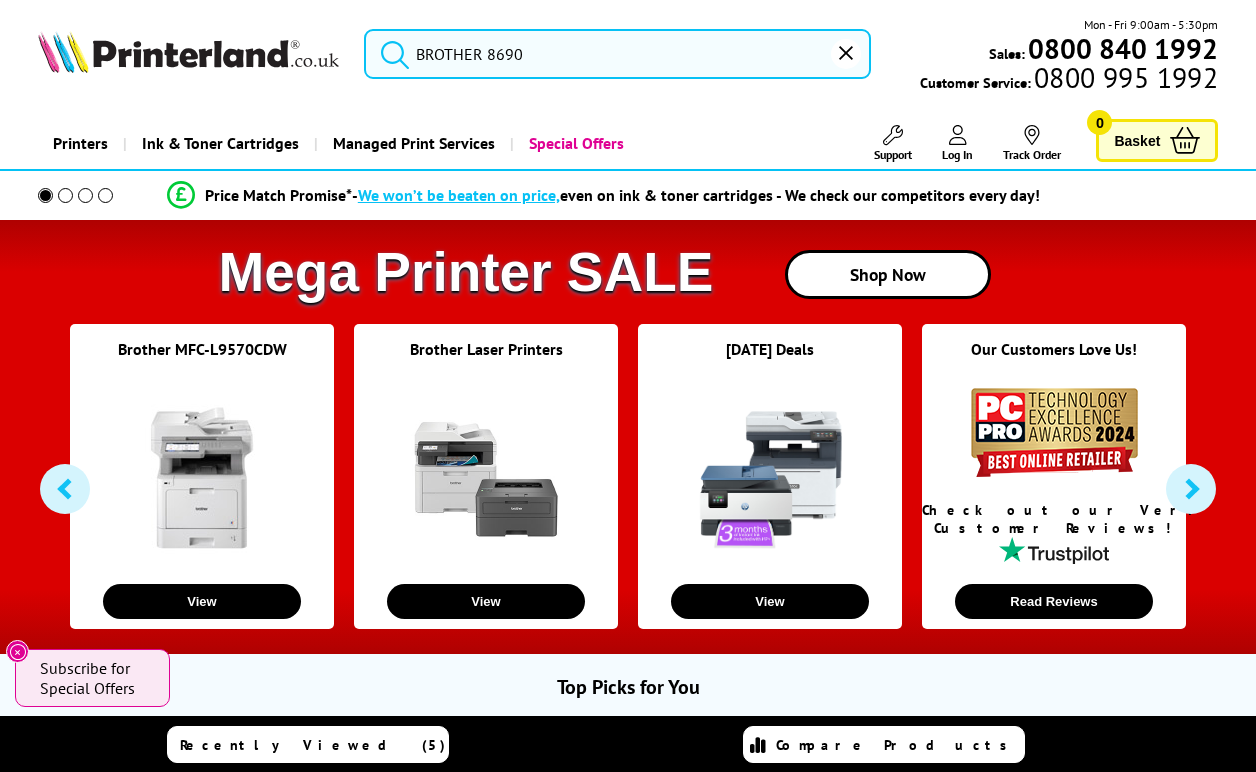 click at bounding box center [846, 54] 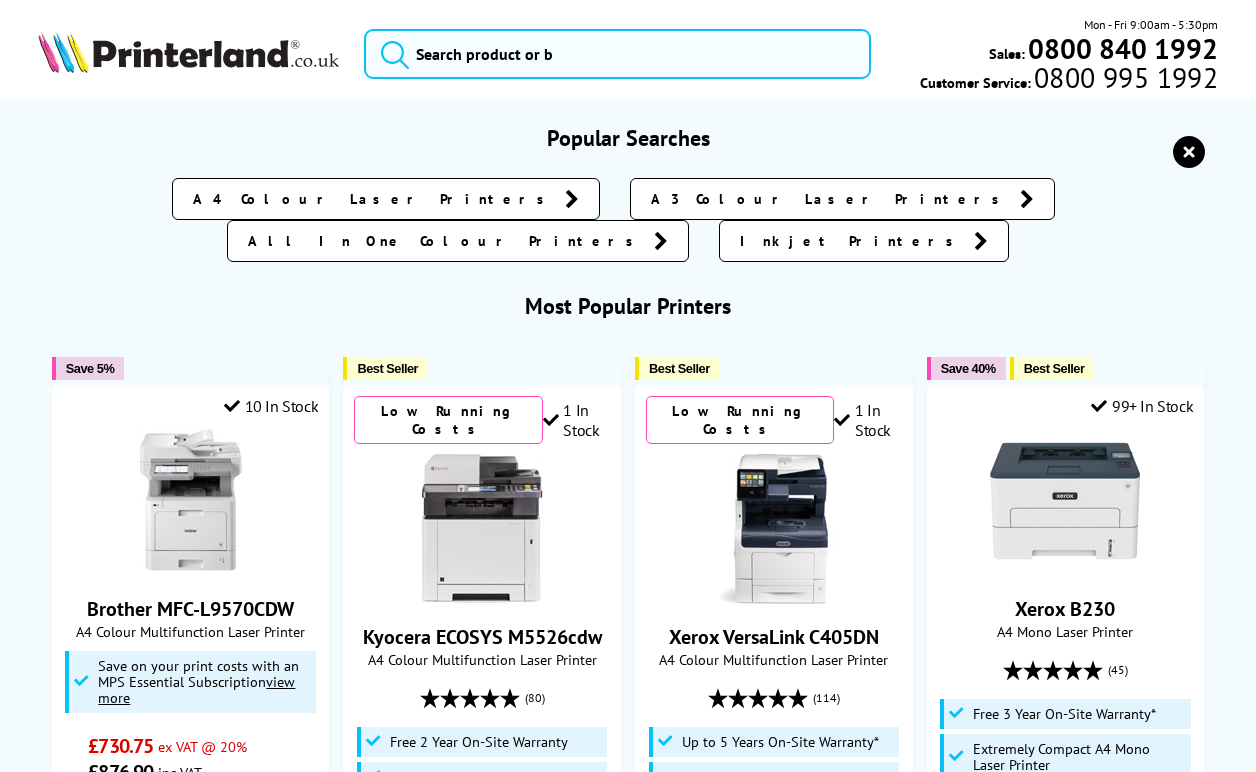 click at bounding box center (188, 52) 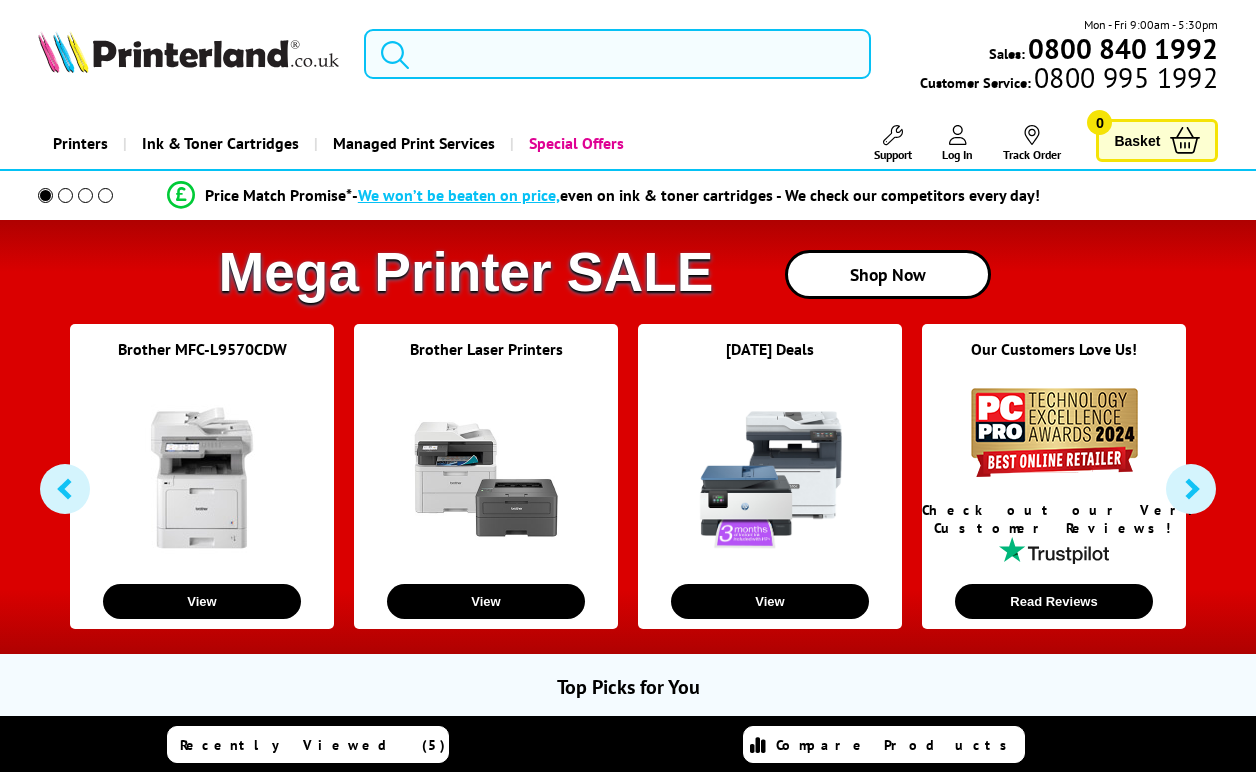 scroll, scrollTop: 0, scrollLeft: 0, axis: both 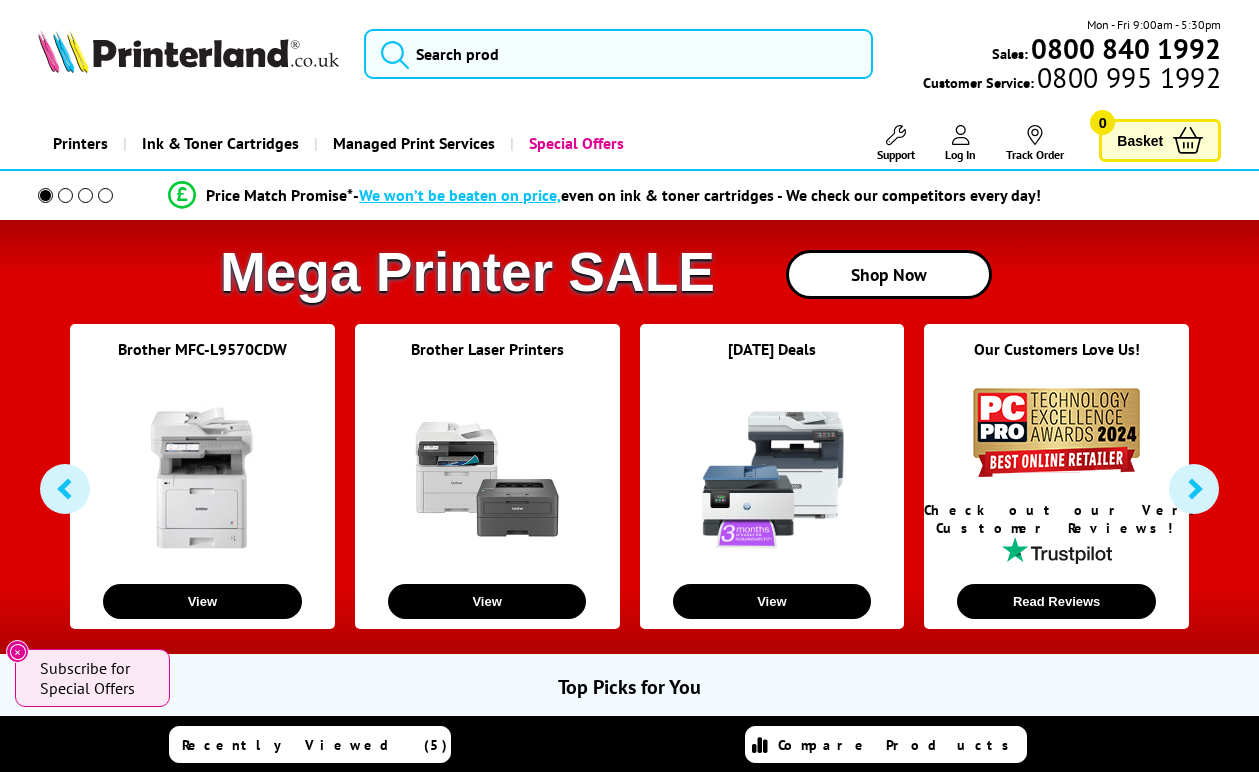 click at bounding box center [1194, 489] 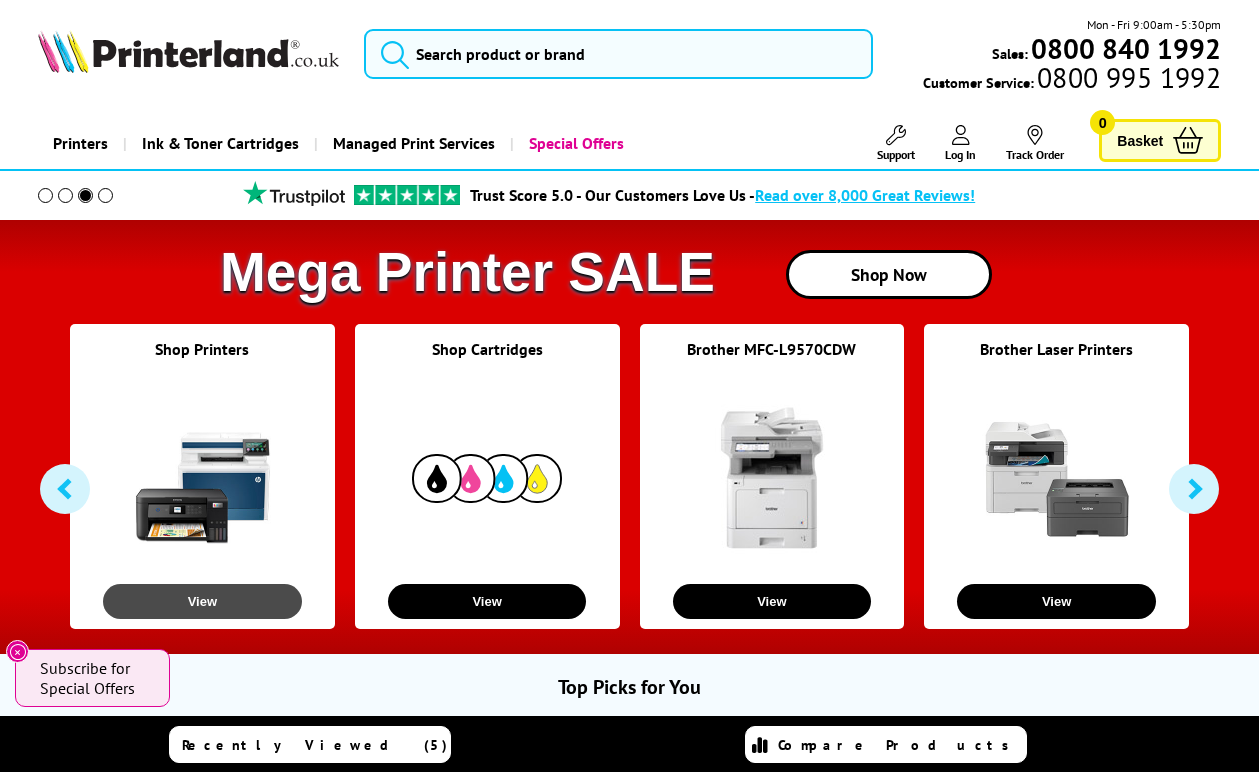 click on "View" at bounding box center [202, 601] 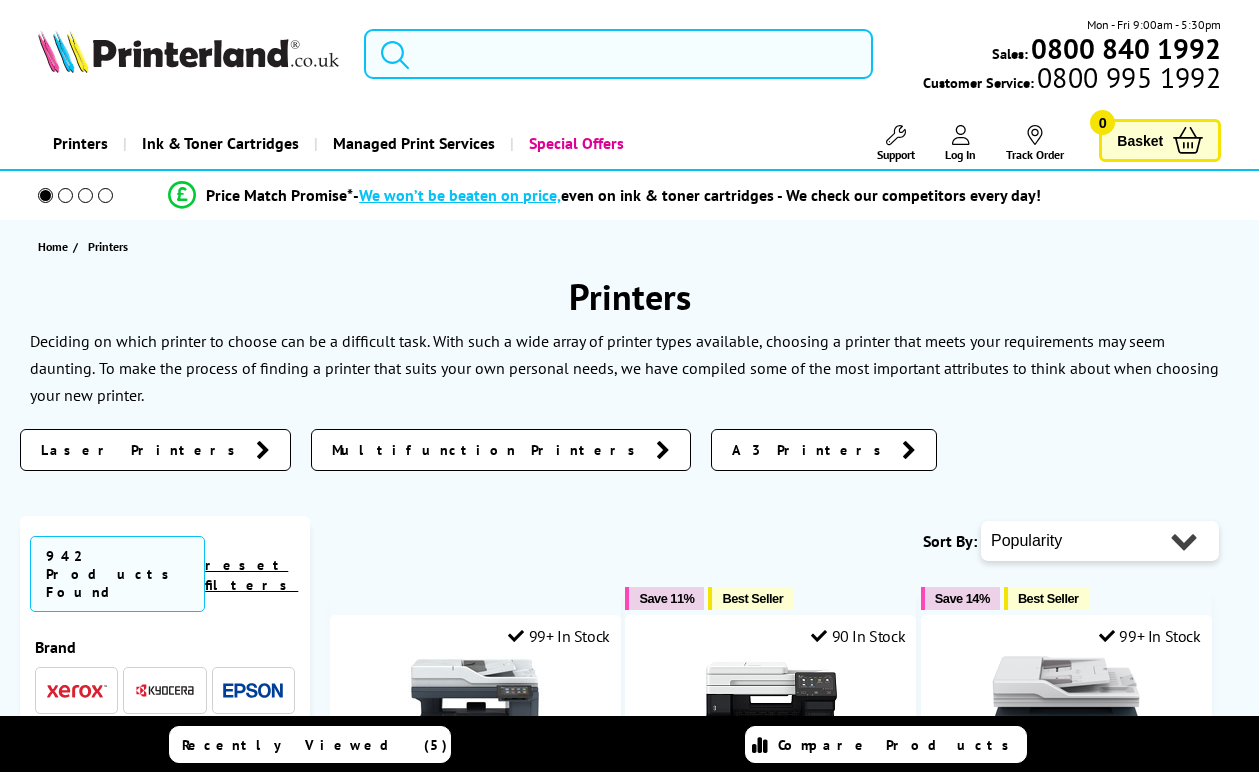 scroll, scrollTop: 6, scrollLeft: 0, axis: vertical 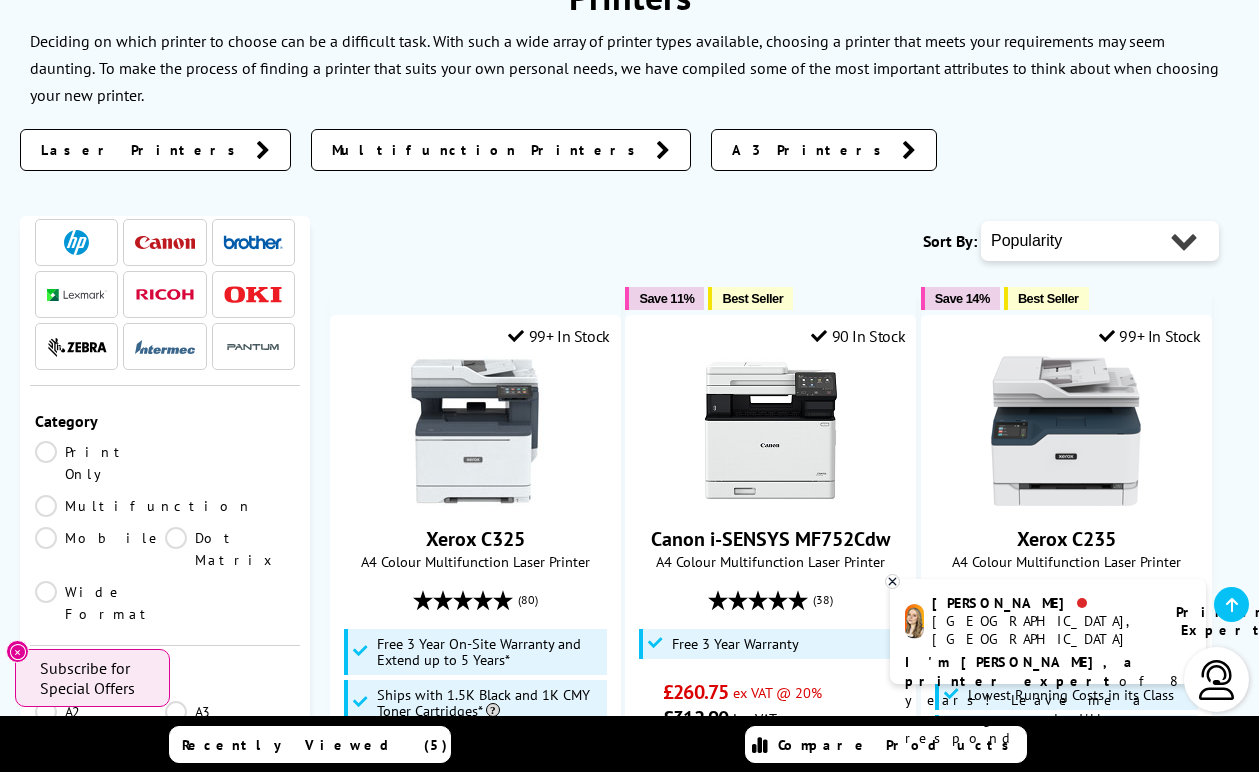 click on "Multifunction" at bounding box center (144, 506) 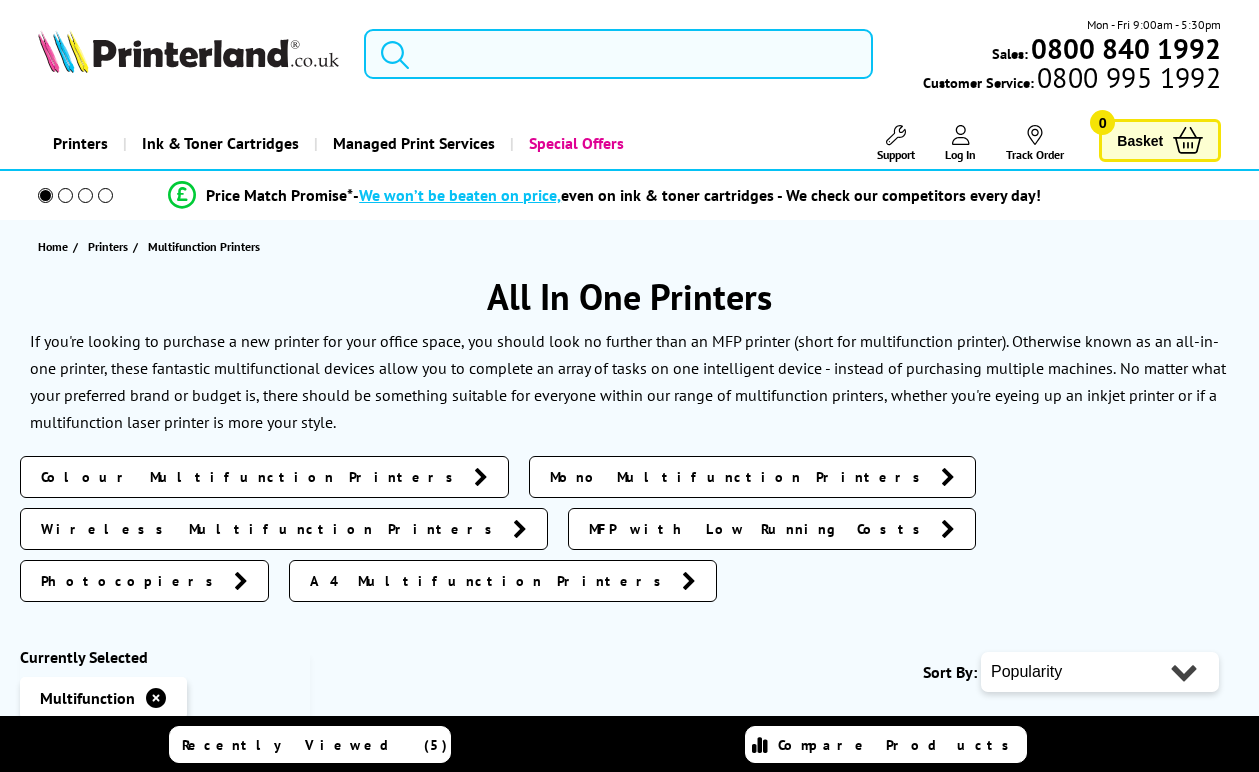 scroll, scrollTop: 296, scrollLeft: 0, axis: vertical 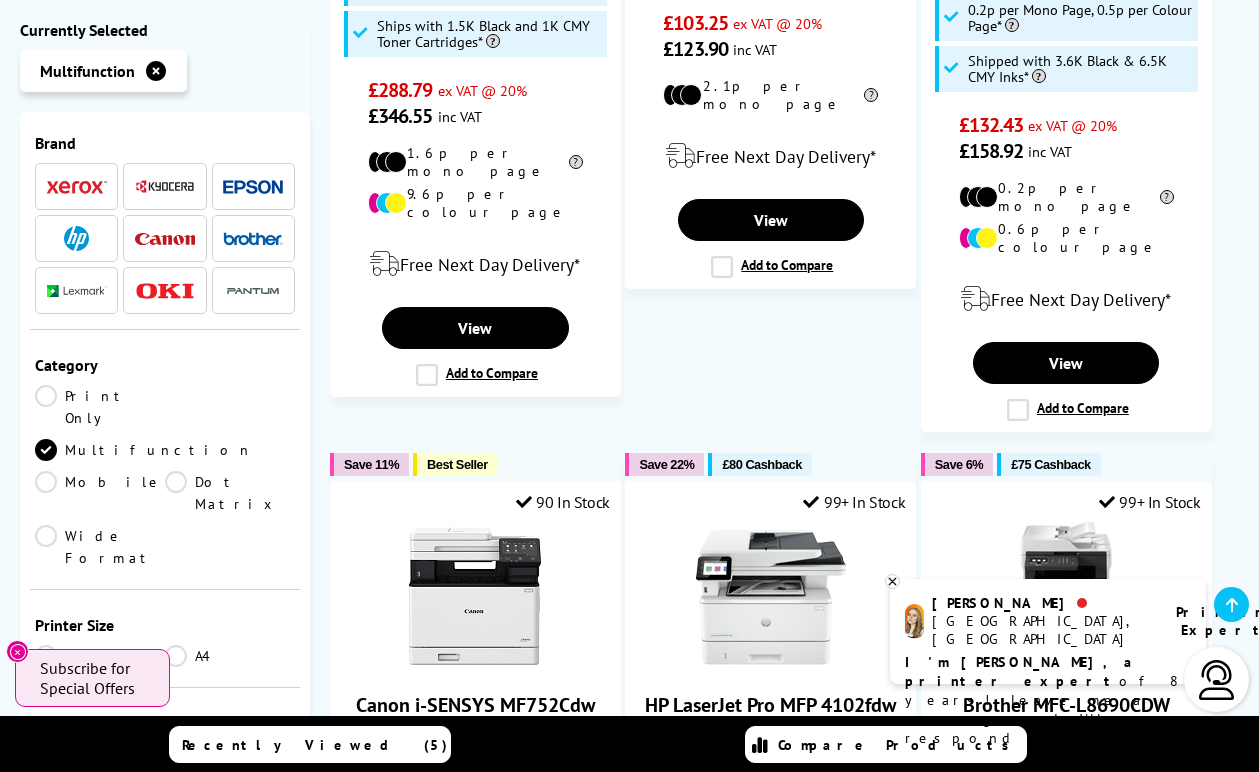 click on "A4" at bounding box center [230, 656] 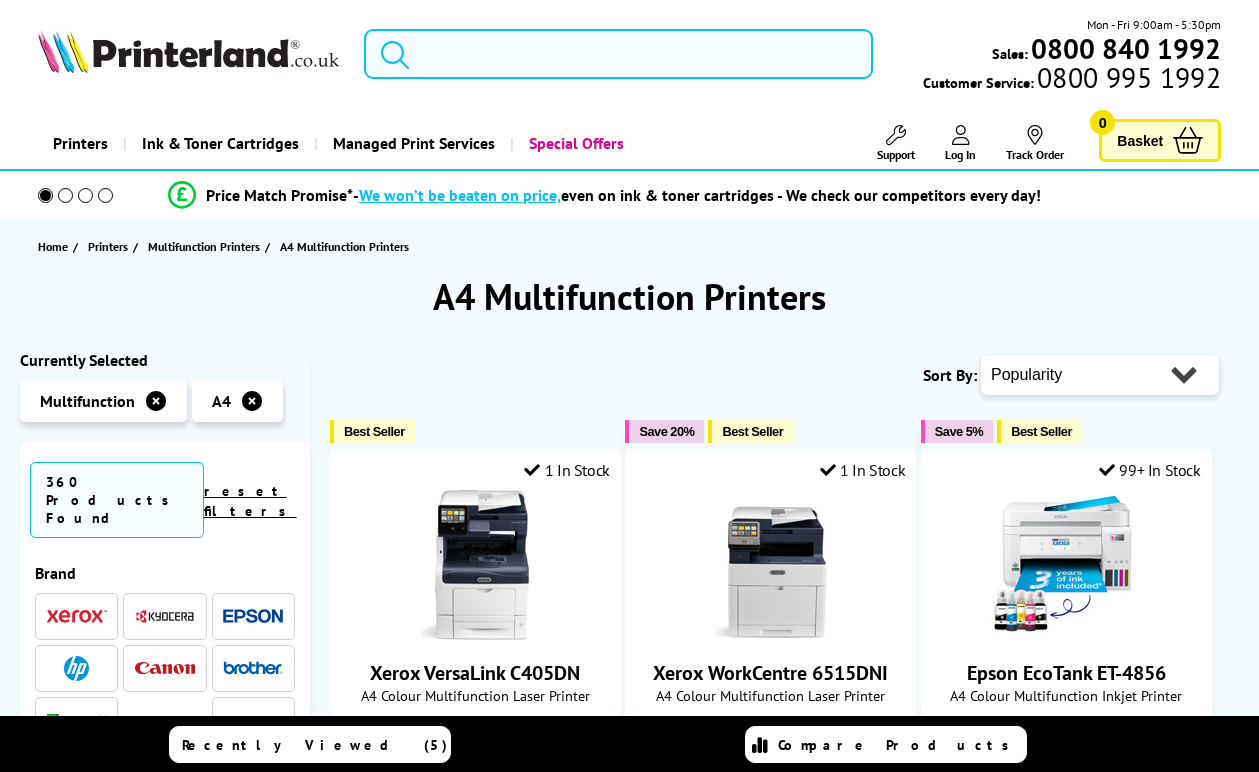 scroll, scrollTop: 0, scrollLeft: 0, axis: both 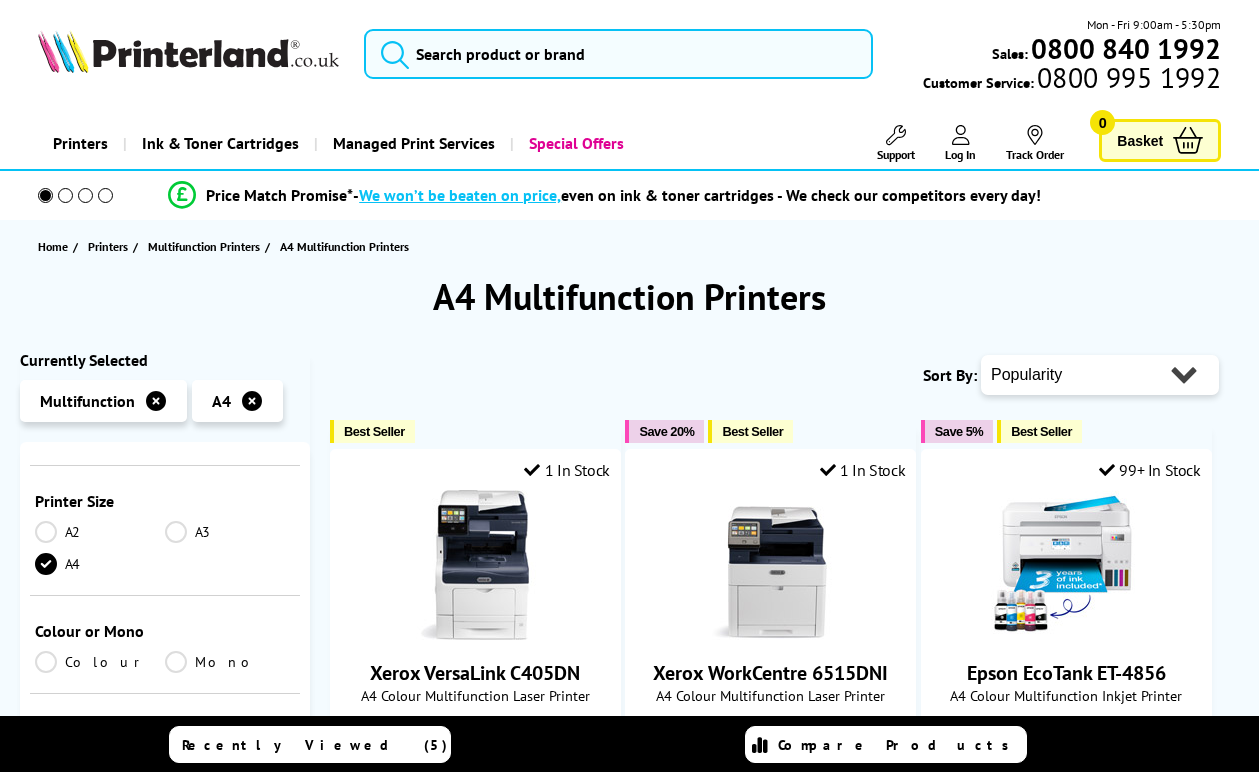 click on "Colour" at bounding box center [100, 662] 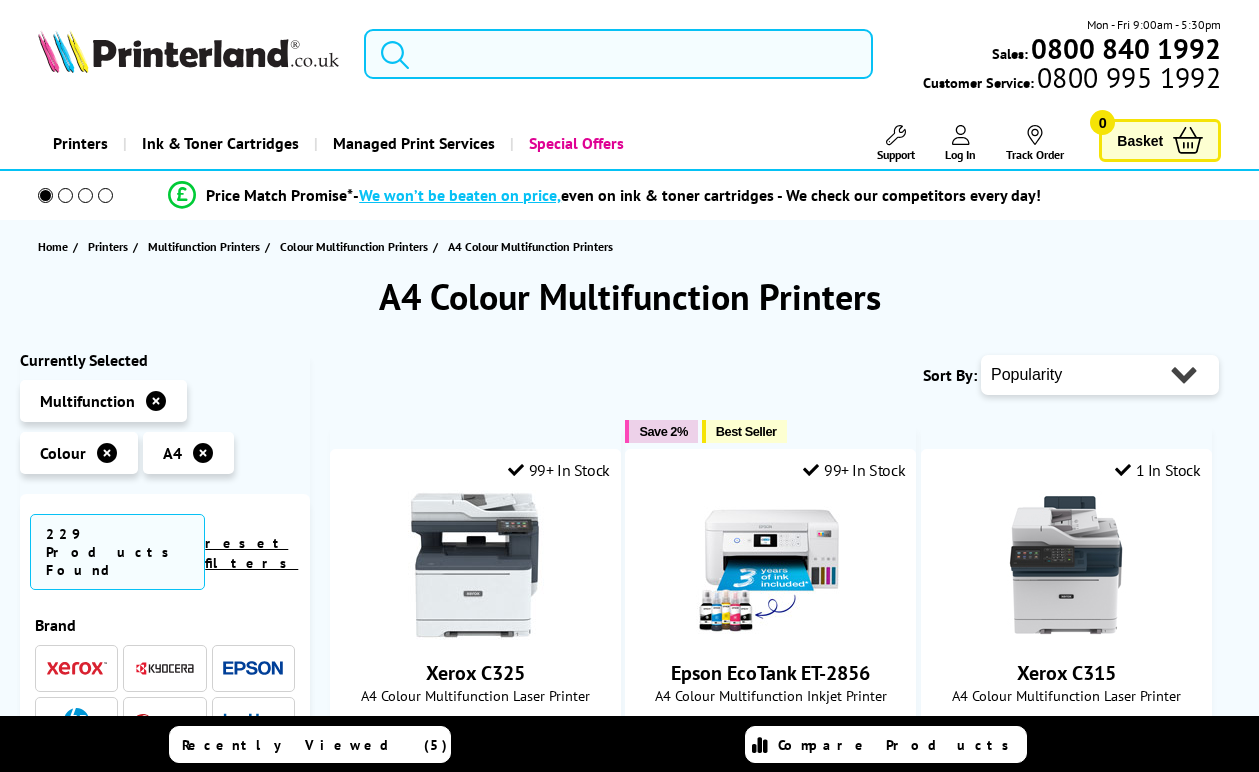 scroll, scrollTop: 0, scrollLeft: 0, axis: both 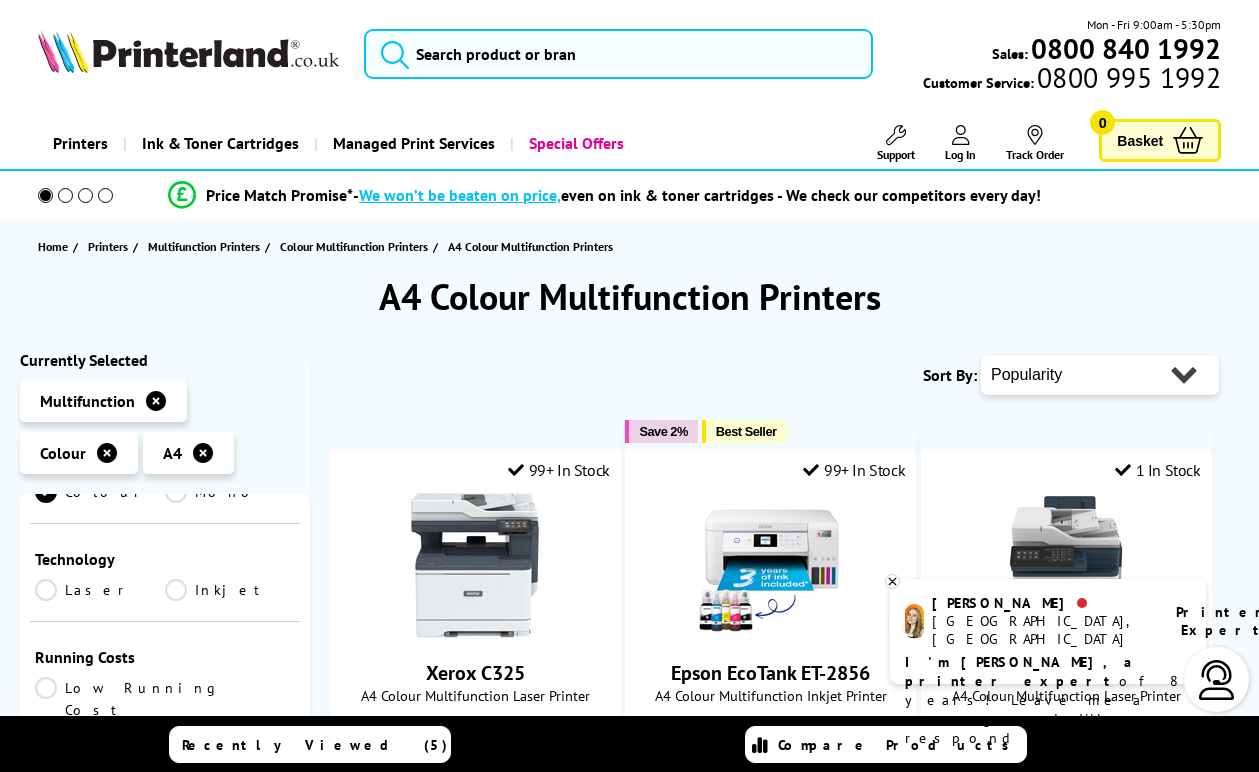 click on "Laser" at bounding box center (100, 590) 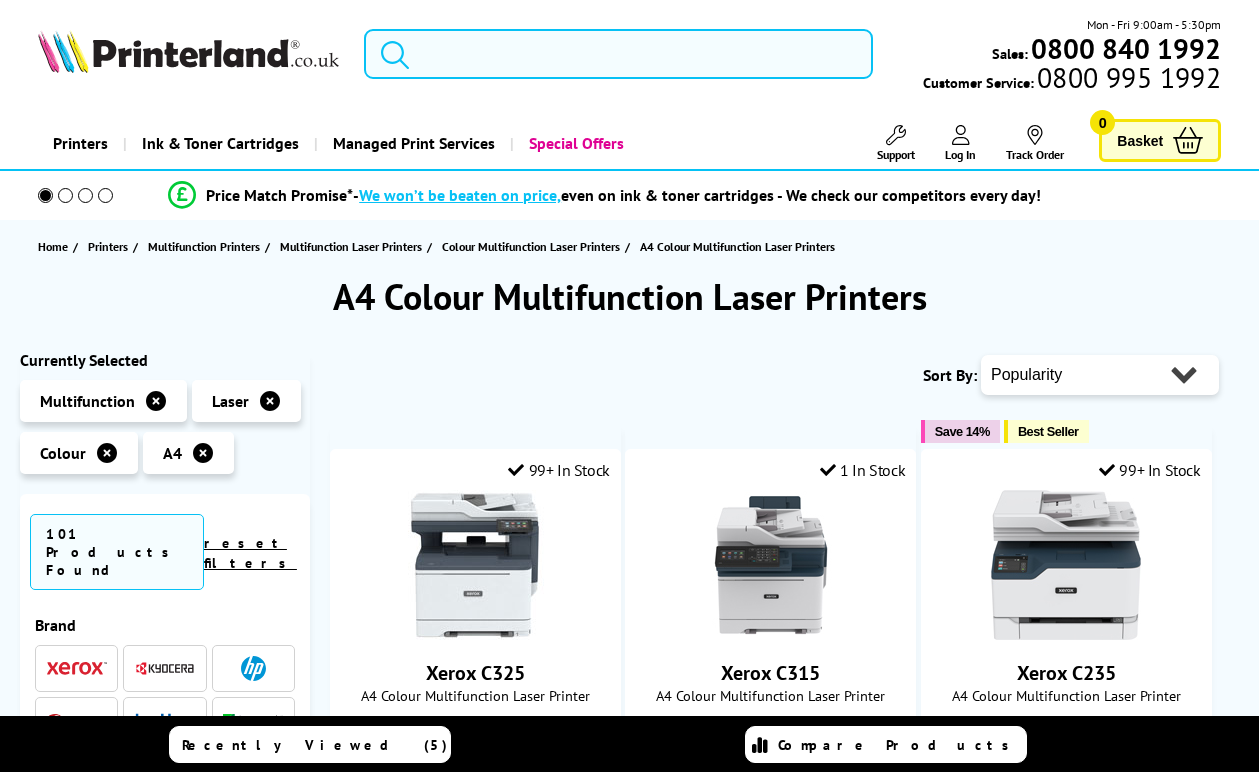 scroll, scrollTop: 64, scrollLeft: 0, axis: vertical 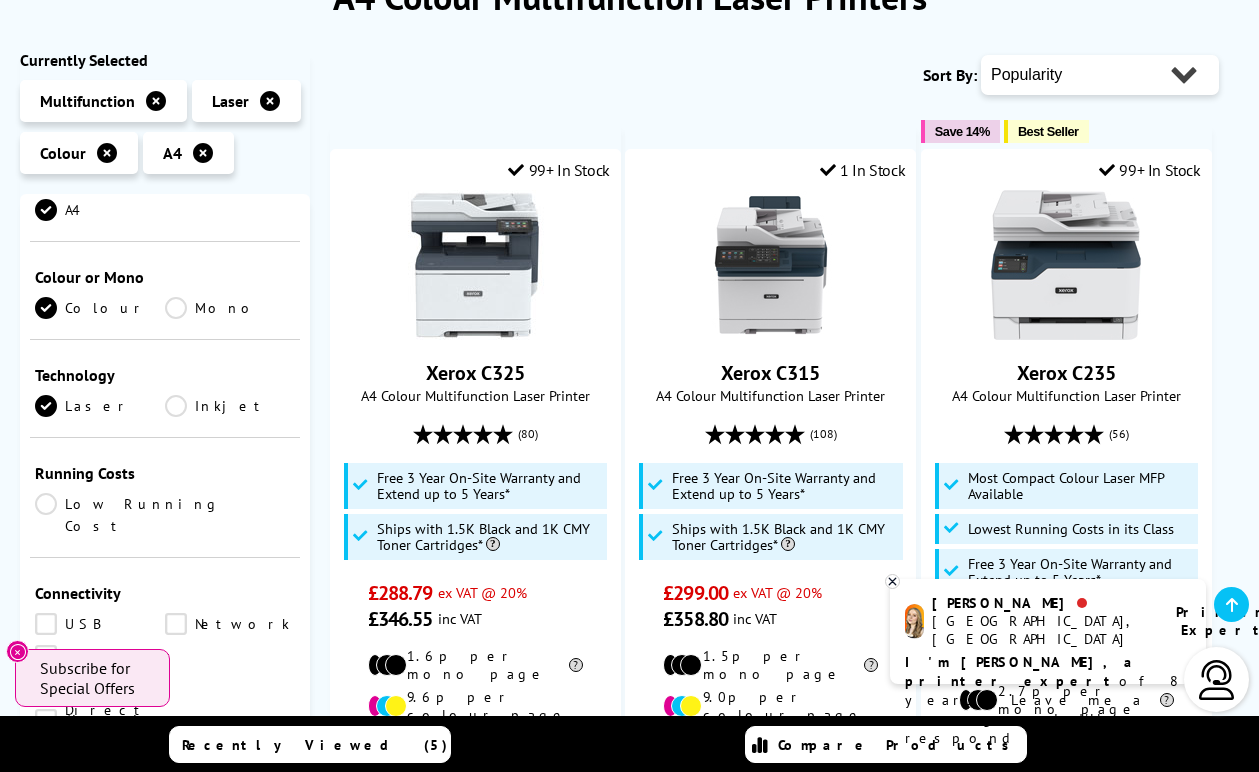 click on "USB" at bounding box center (100, 624) 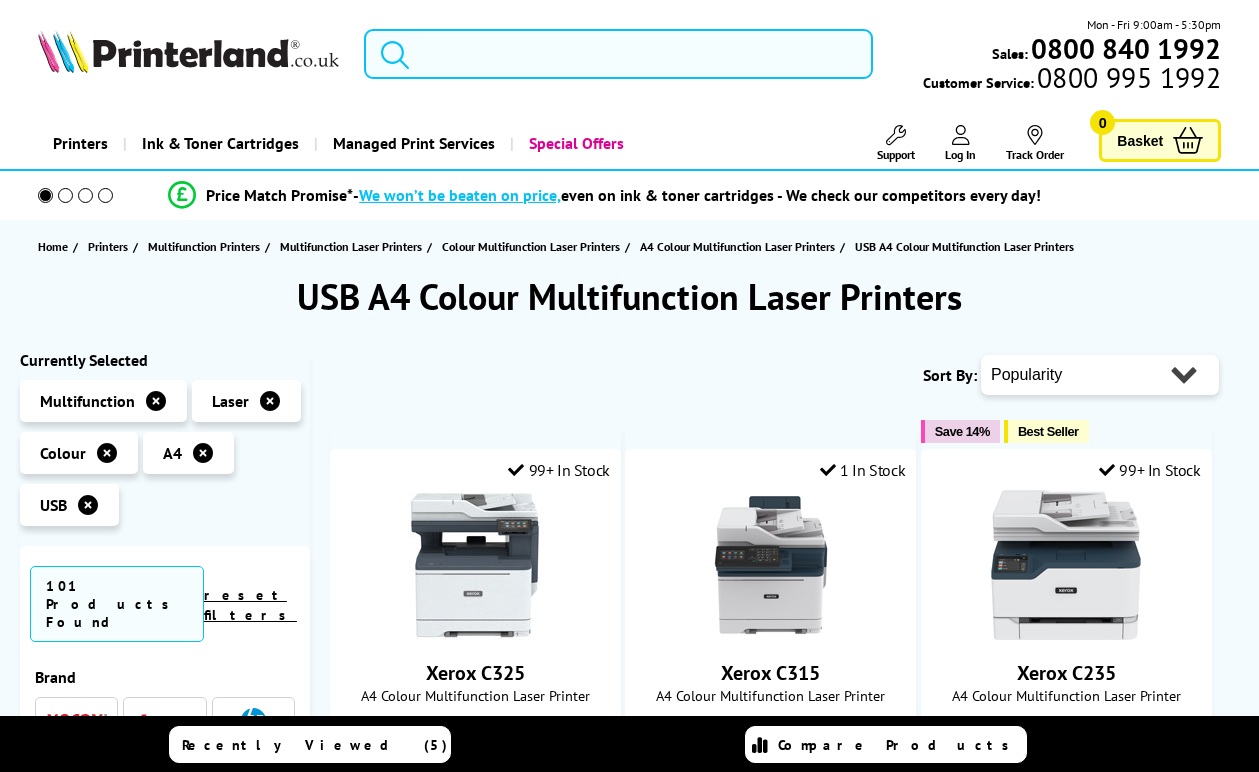 scroll, scrollTop: 200, scrollLeft: 0, axis: vertical 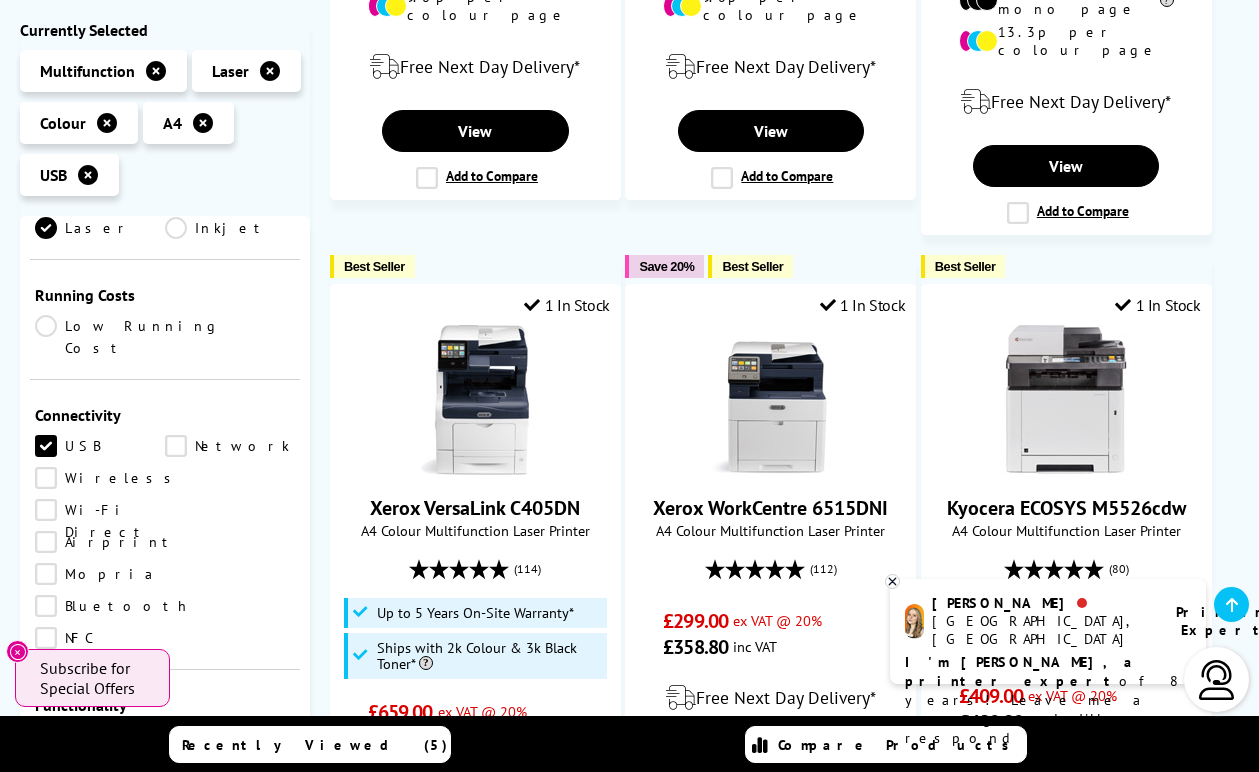 click on "Network" at bounding box center (230, 446) 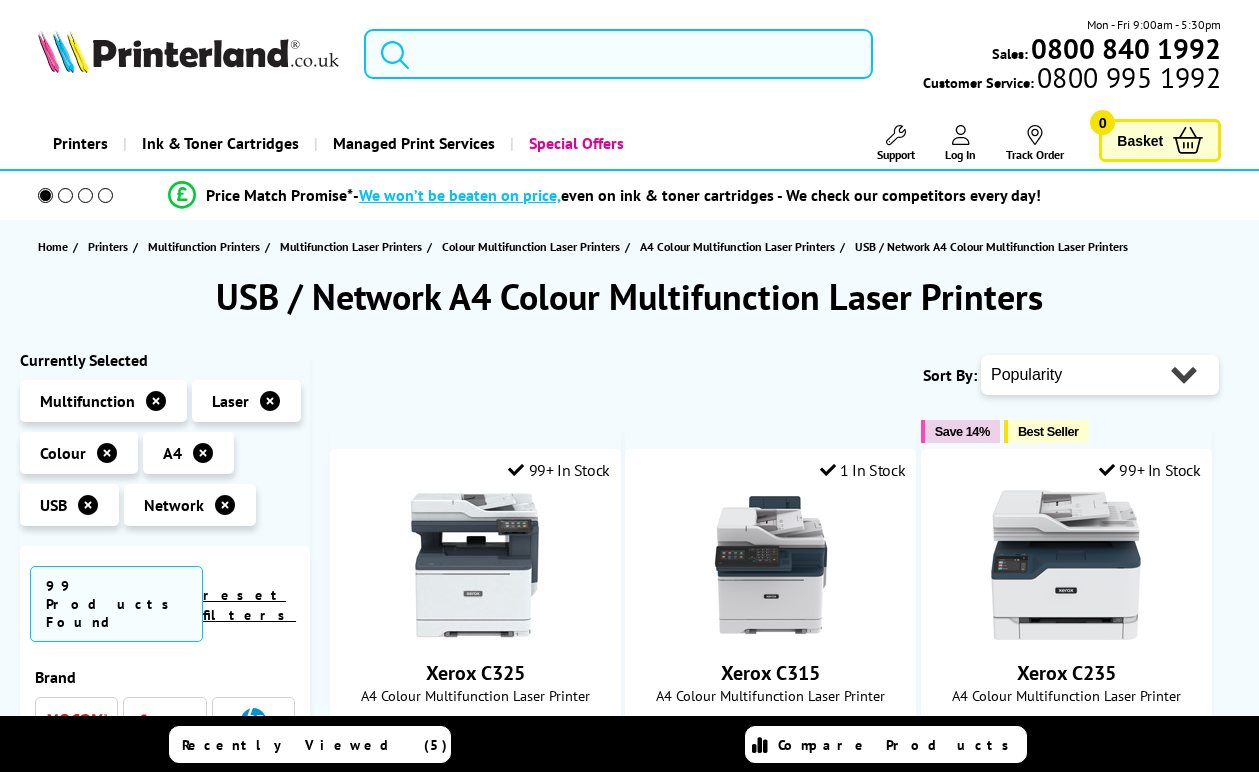 scroll, scrollTop: 500, scrollLeft: 0, axis: vertical 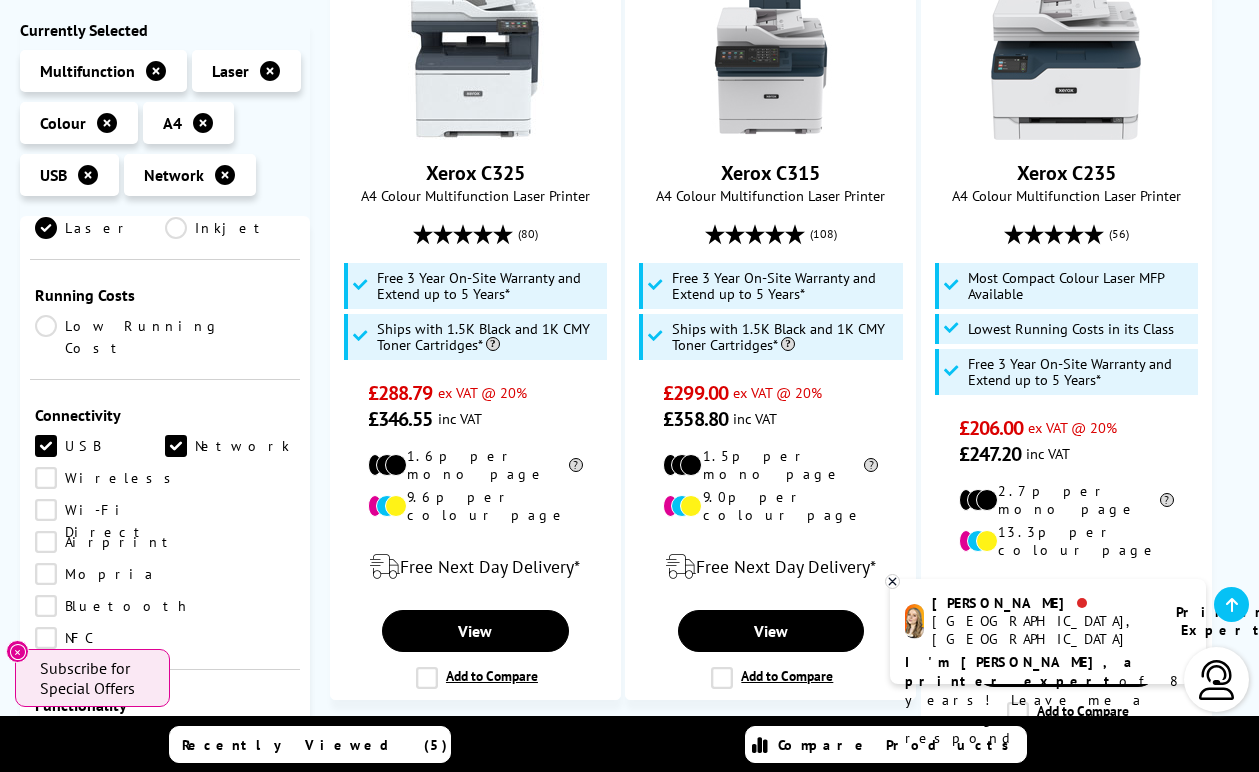 click on "Wireless" at bounding box center [108, 478] 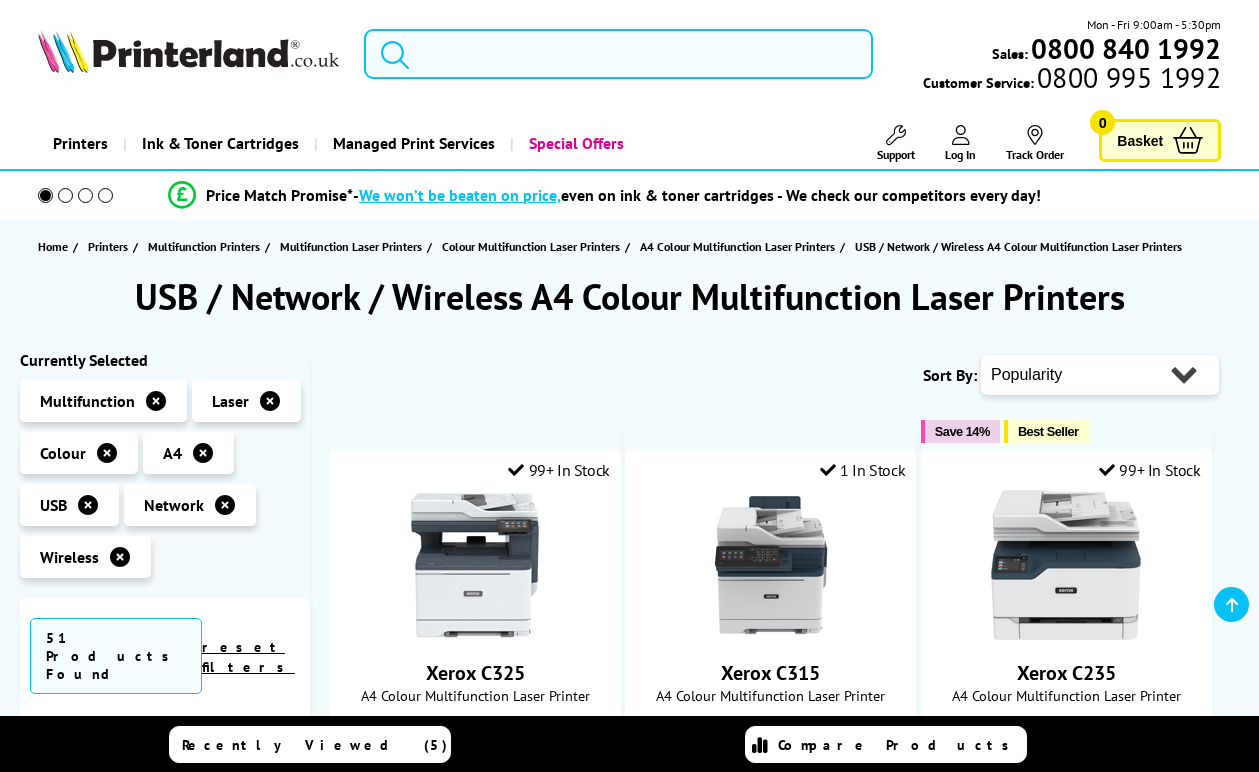 scroll, scrollTop: 500, scrollLeft: 0, axis: vertical 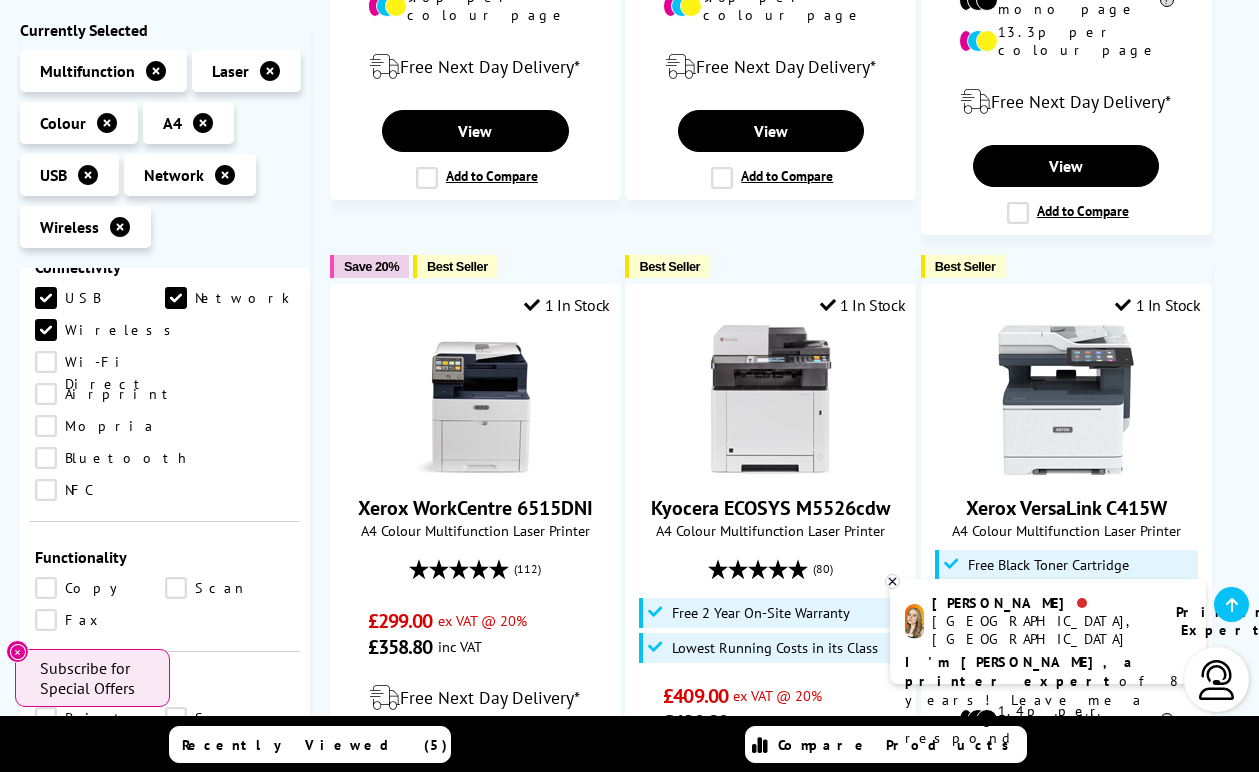 click on "Scan" at bounding box center [230, 588] 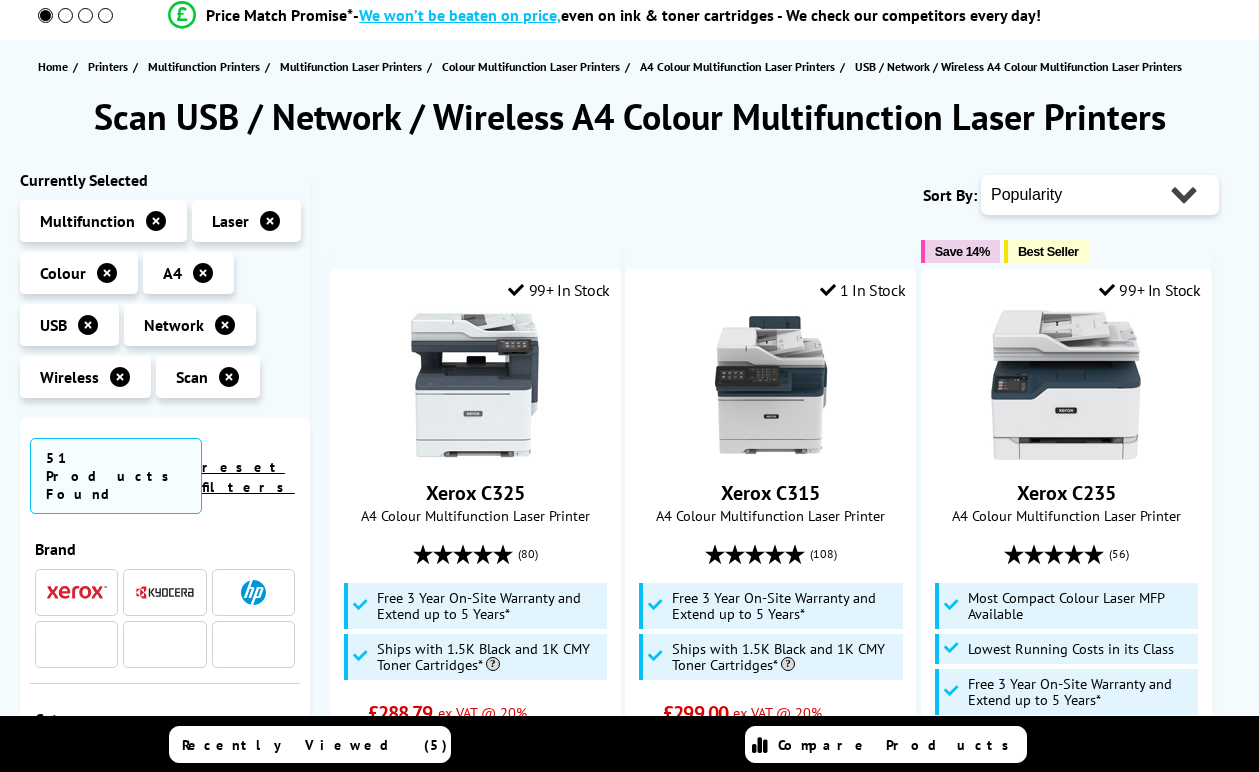 scroll, scrollTop: 500, scrollLeft: 0, axis: vertical 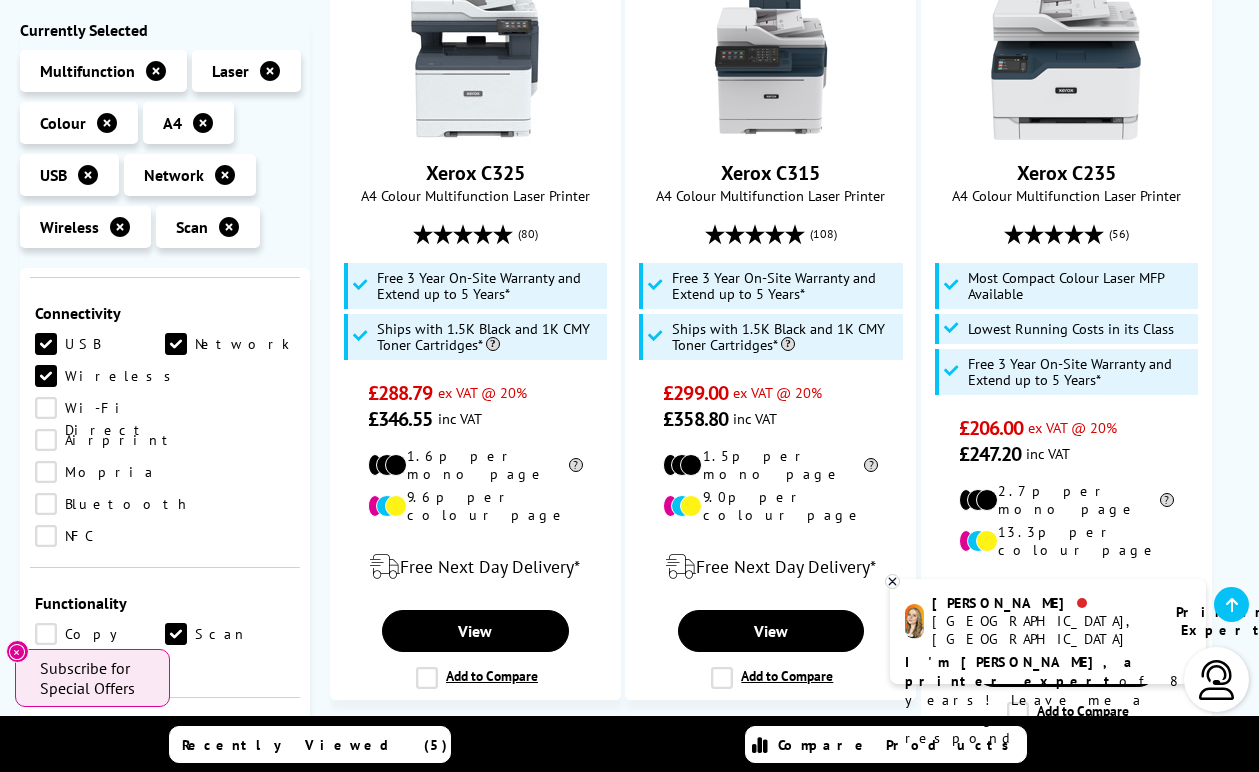 click on "Copy" at bounding box center [100, 634] 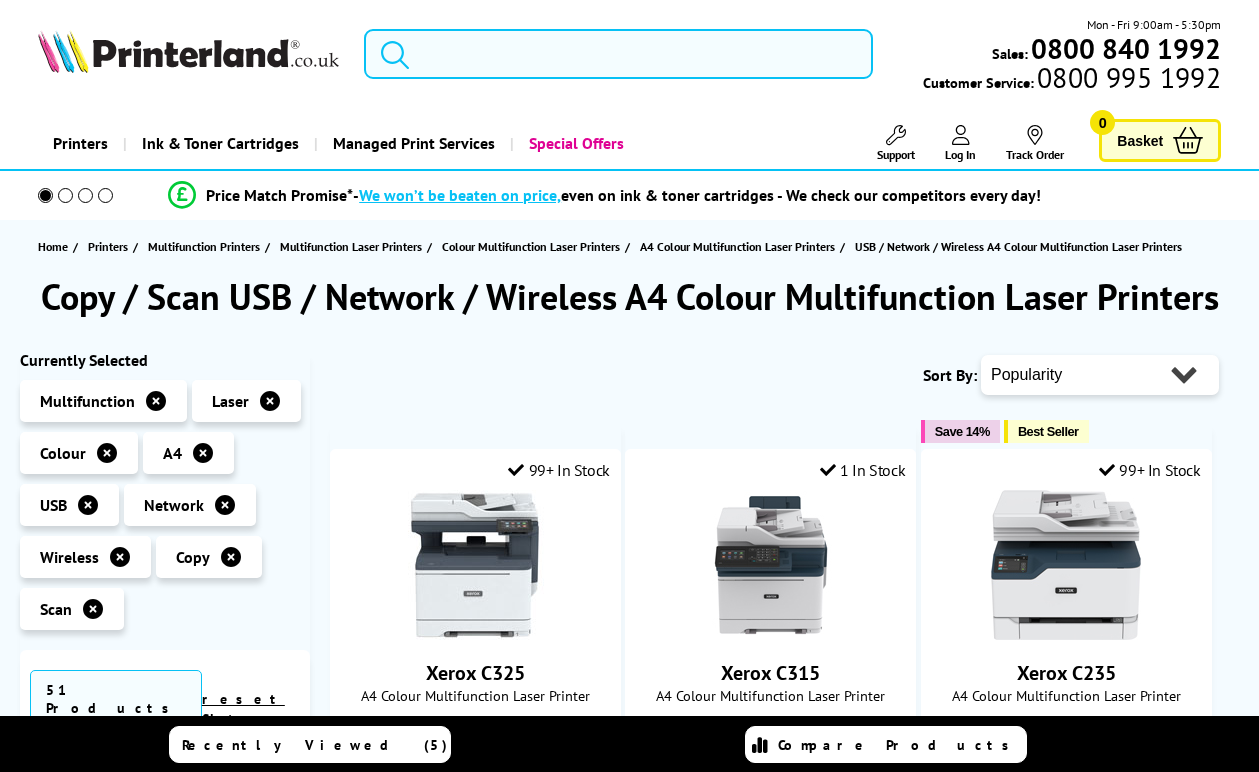 scroll, scrollTop: 0, scrollLeft: 0, axis: both 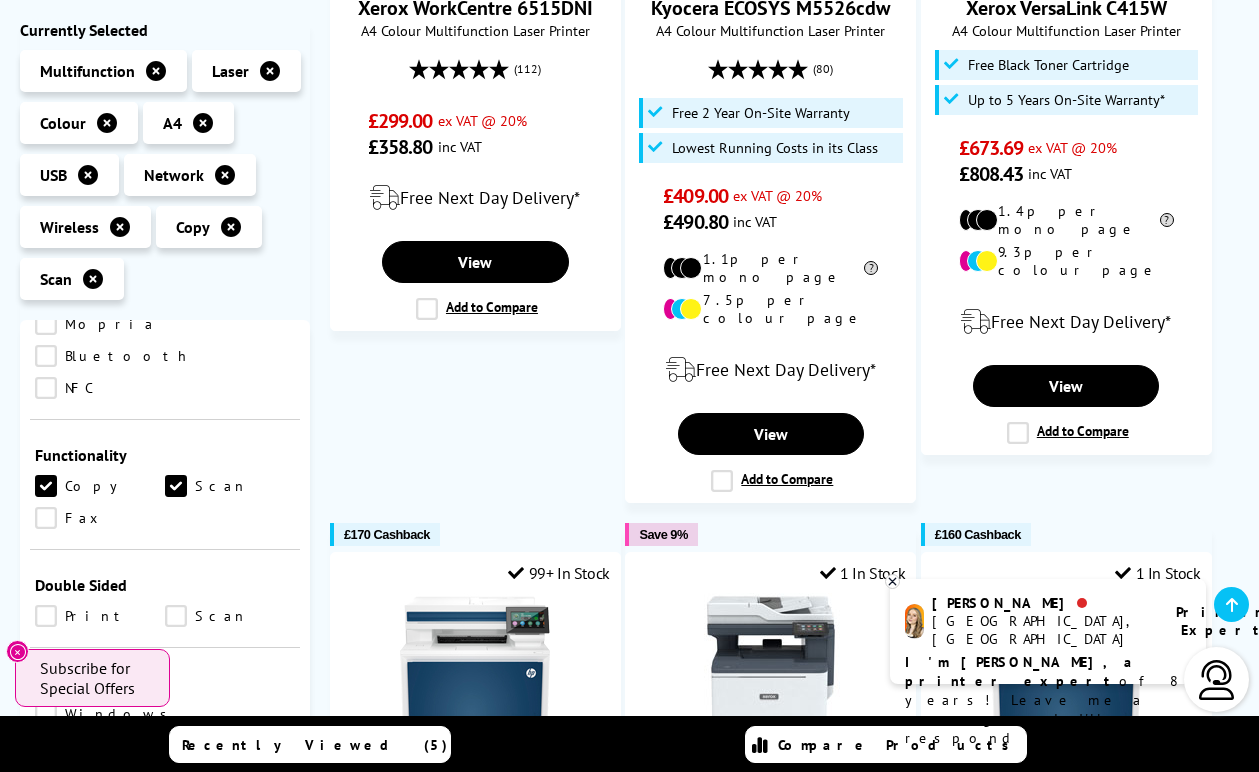 click on "Fax" at bounding box center (100, 518) 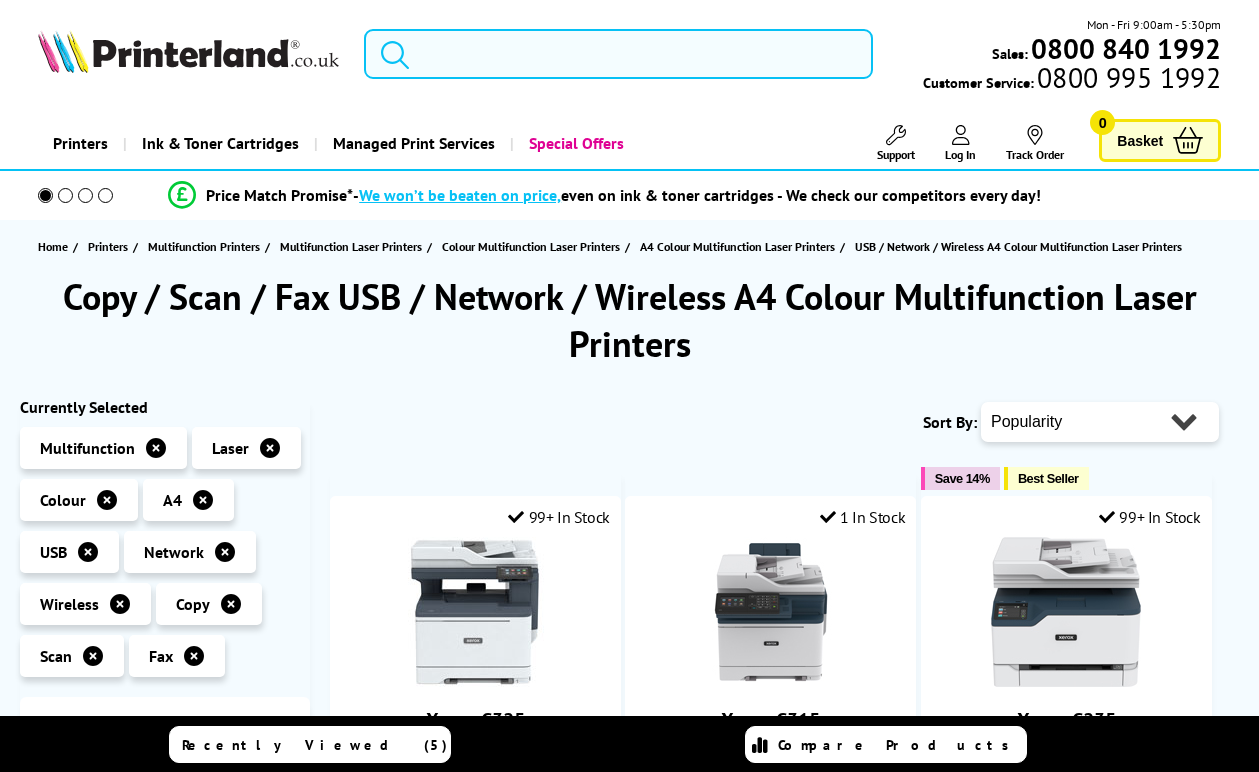 scroll, scrollTop: 46, scrollLeft: 0, axis: vertical 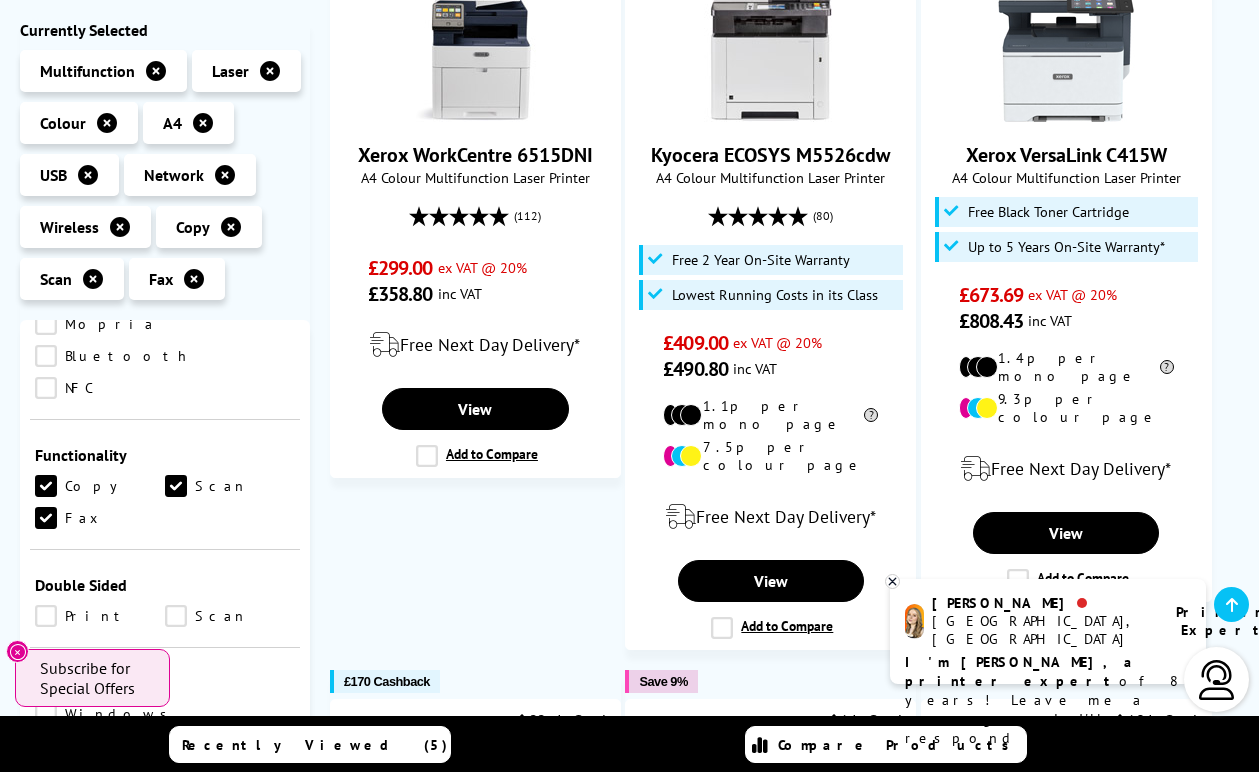 click on "Print" at bounding box center (100, 616) 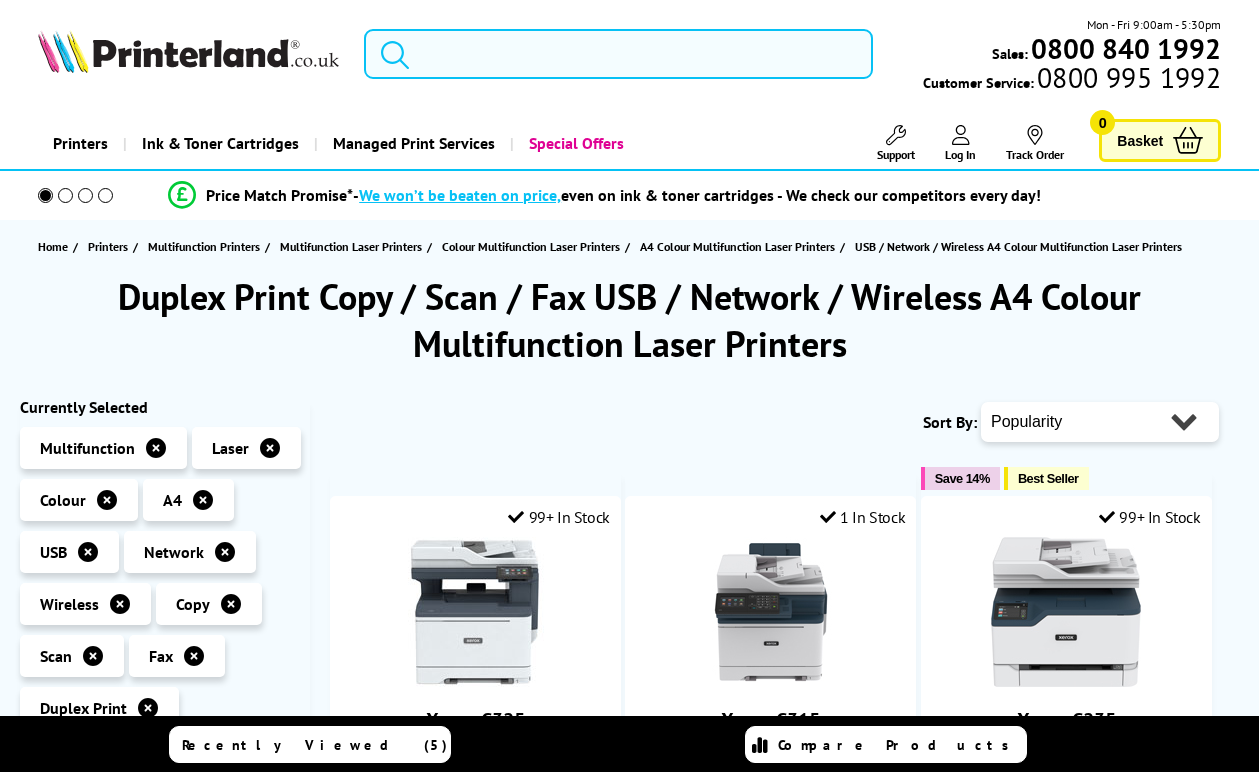 scroll, scrollTop: 0, scrollLeft: 0, axis: both 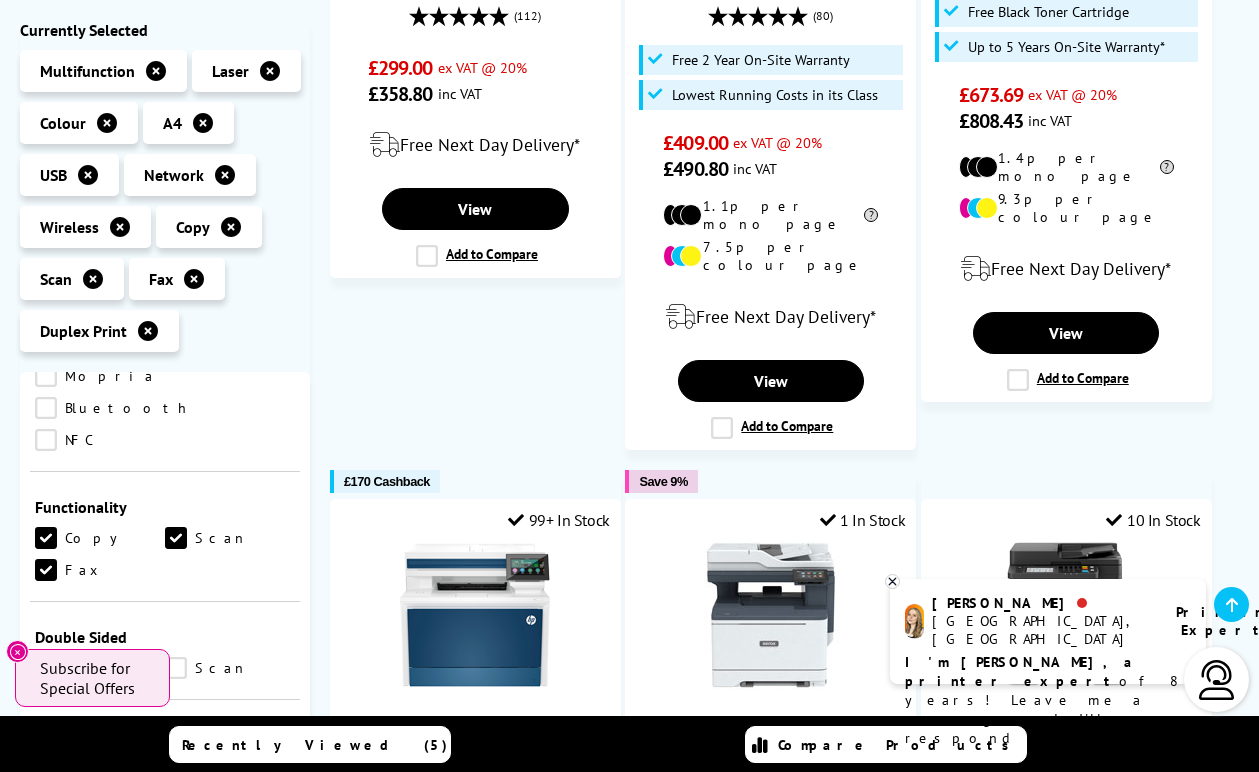 click on "Scan" at bounding box center (230, 668) 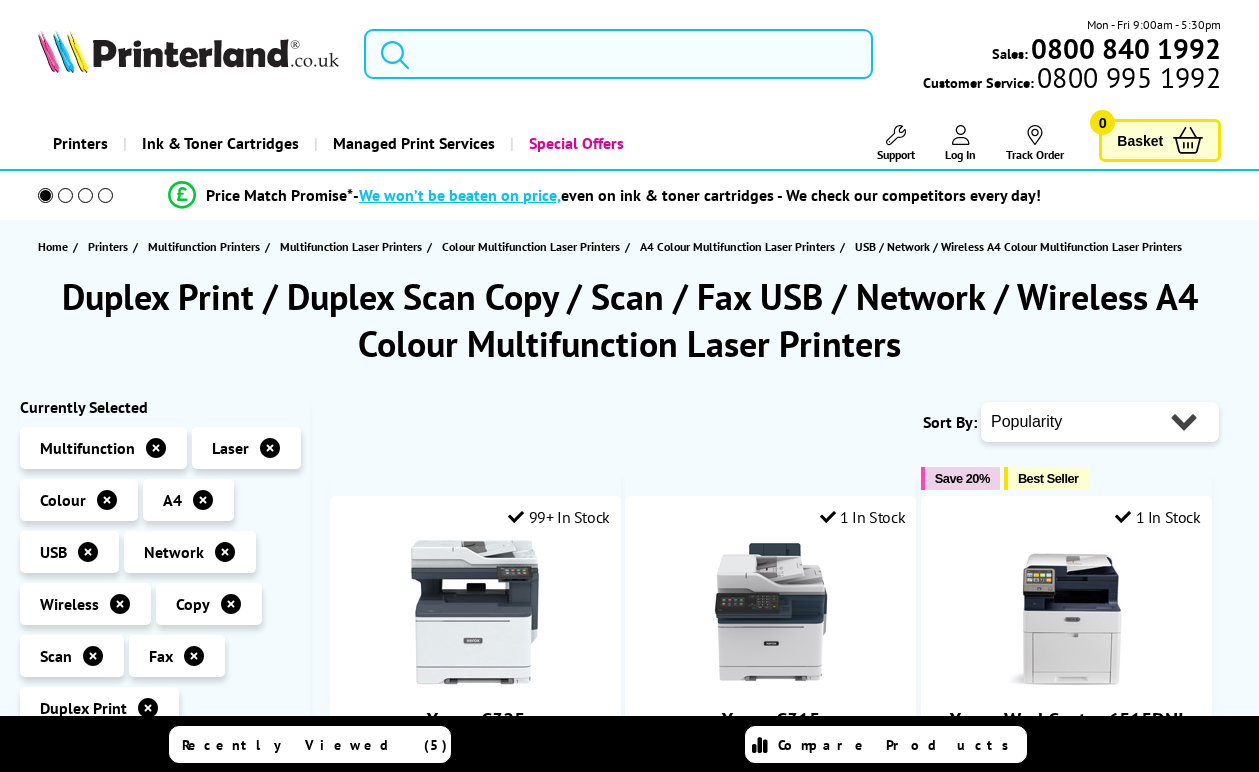 scroll, scrollTop: 0, scrollLeft: 0, axis: both 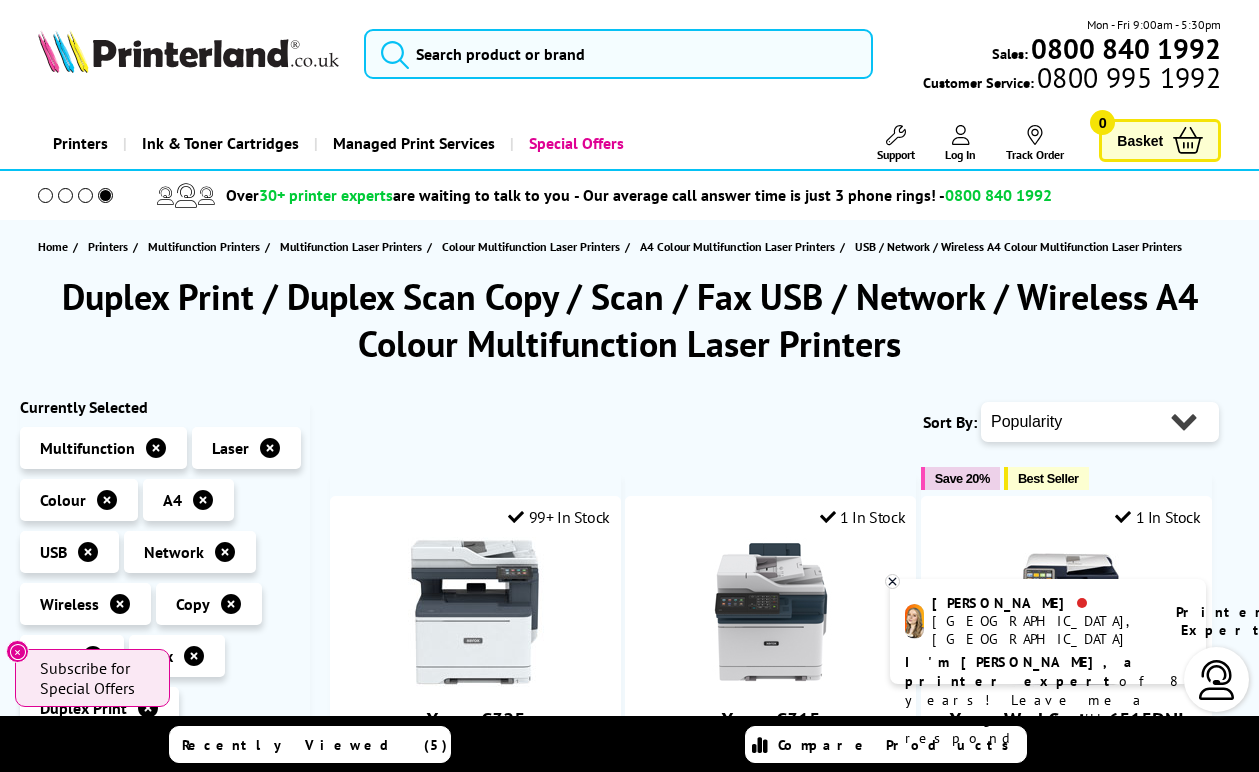 click on "Popularity
Rating
Price - Low to High
Price - High to Low
Running Costs - Low to High
Size - Small to Large" at bounding box center (1100, 422) 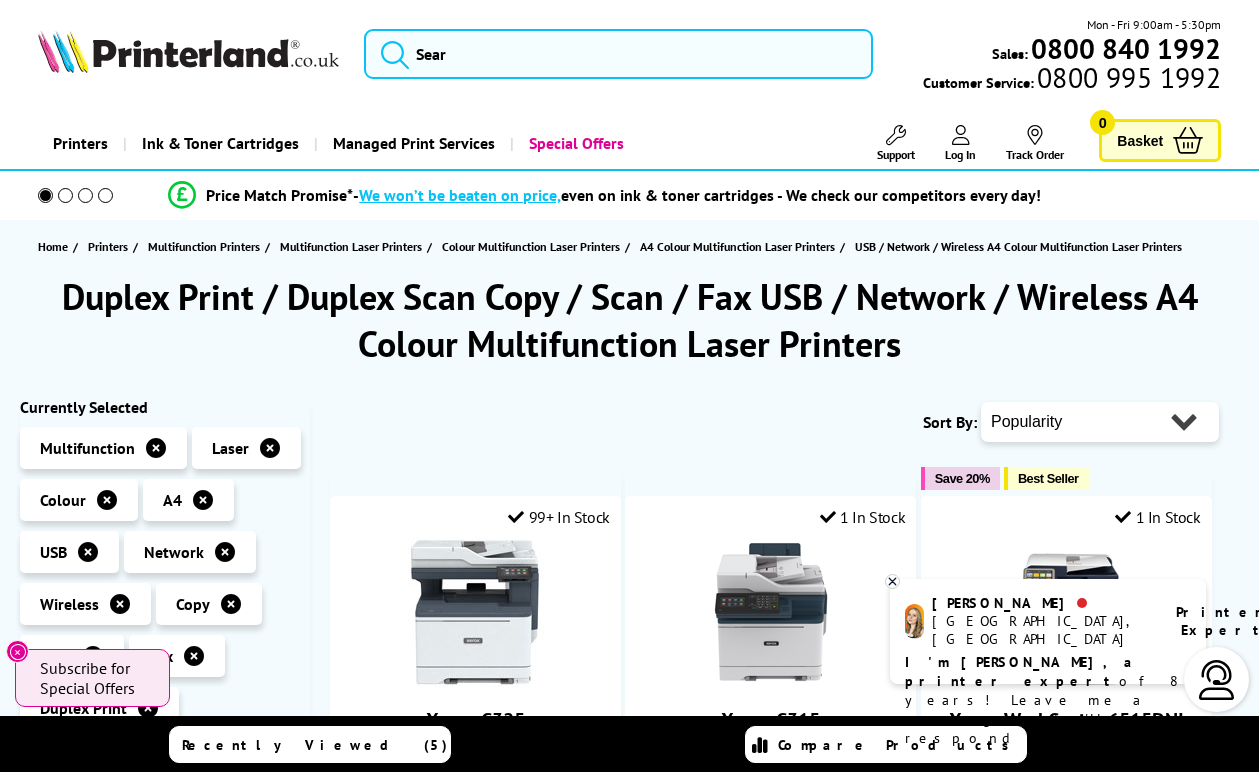select on "Price Ascending" 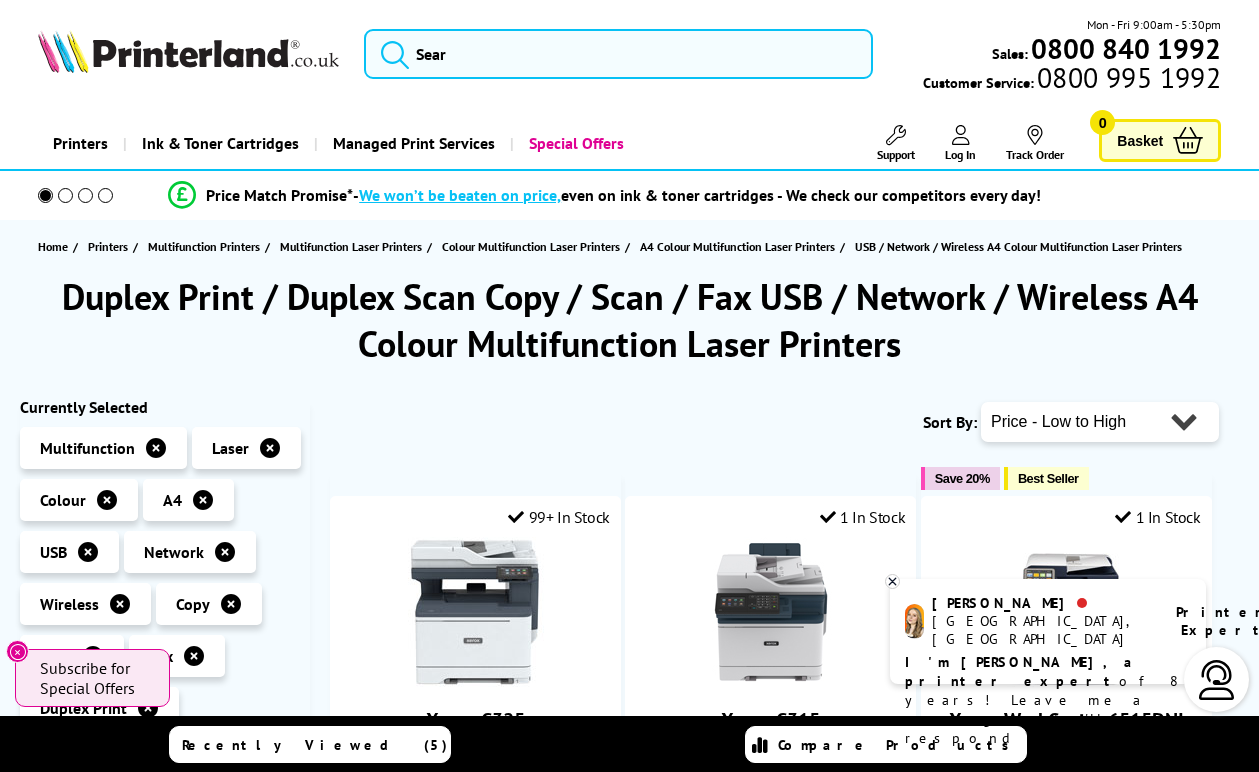 click on "Popularity
Rating
Price - Low to High
Price - High to Low
Running Costs - Low to High
Size - Small to Large" at bounding box center (1100, 422) 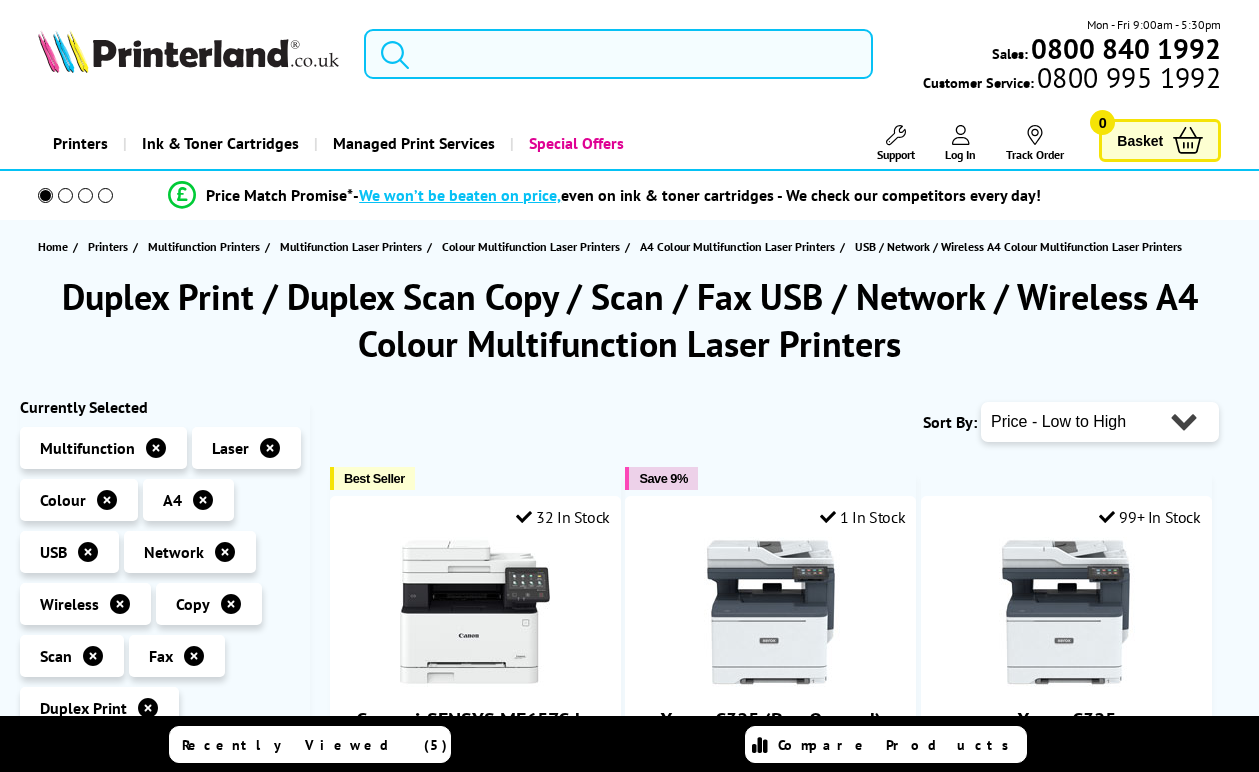 scroll, scrollTop: 0, scrollLeft: 0, axis: both 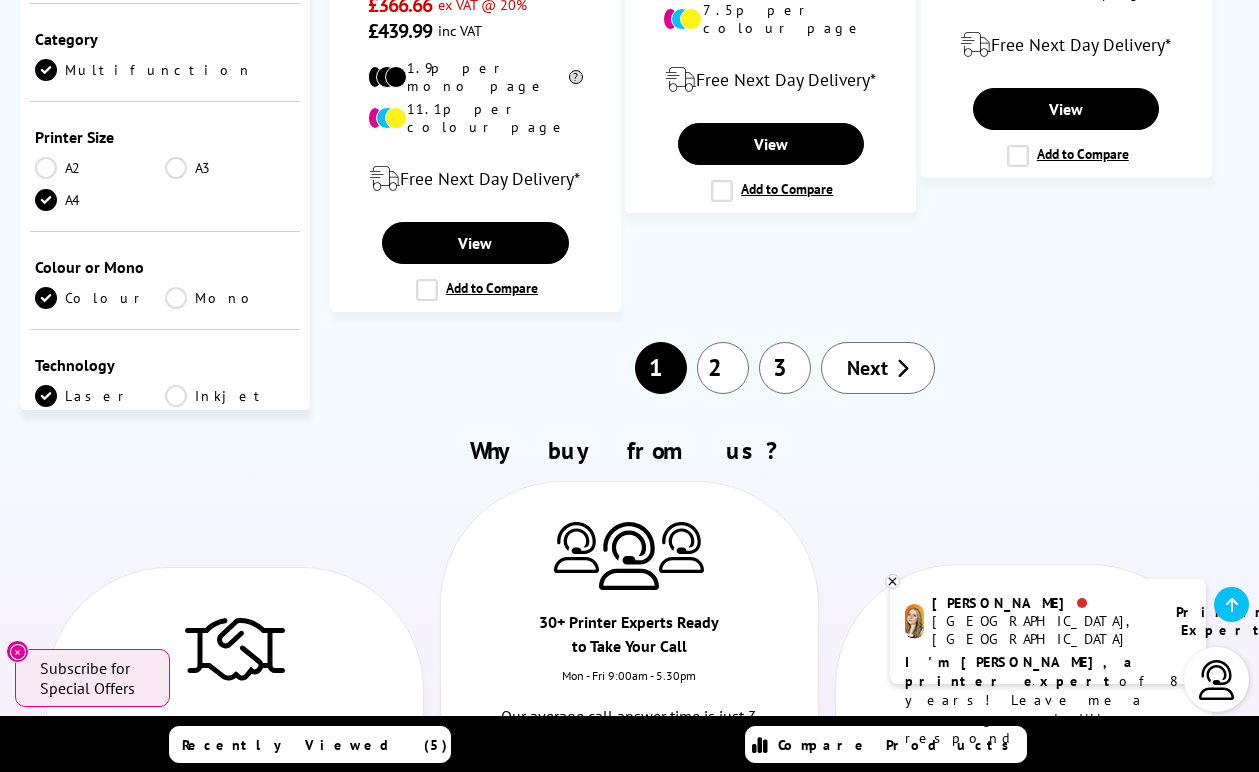 click on "2" at bounding box center (723, 368) 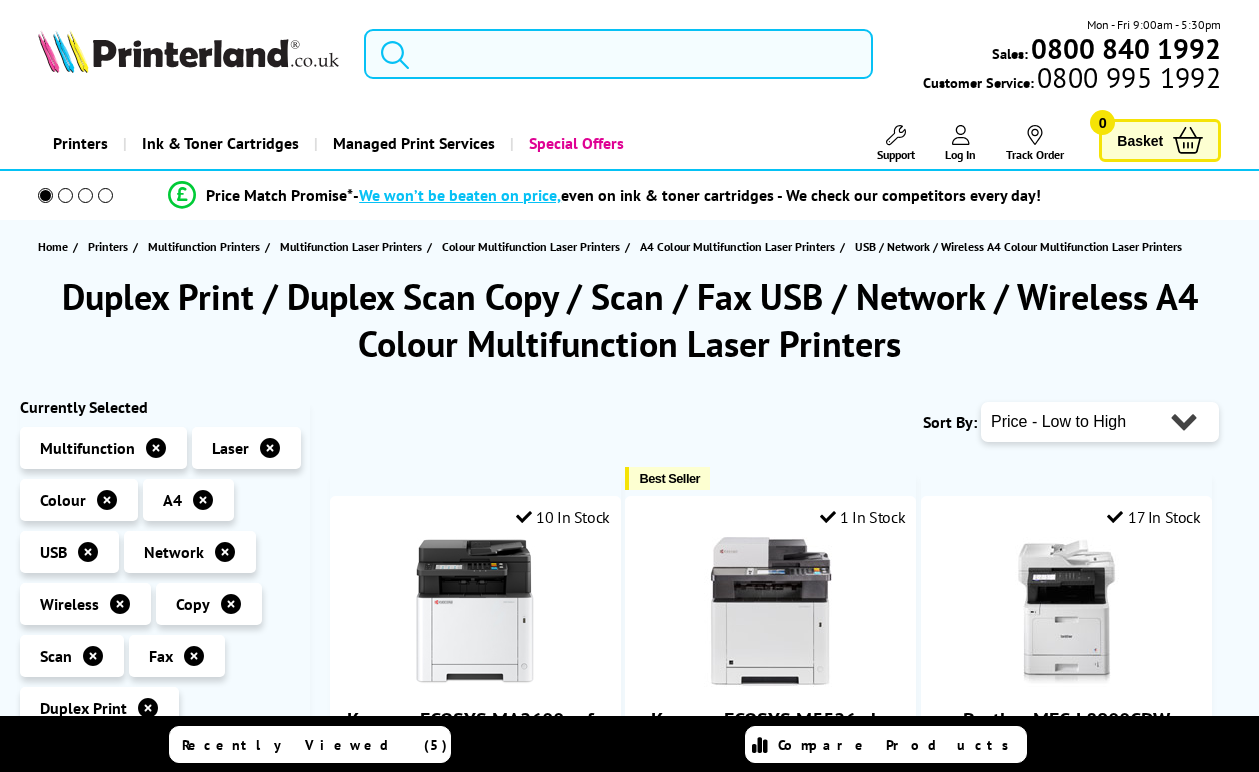 scroll, scrollTop: 0, scrollLeft: 0, axis: both 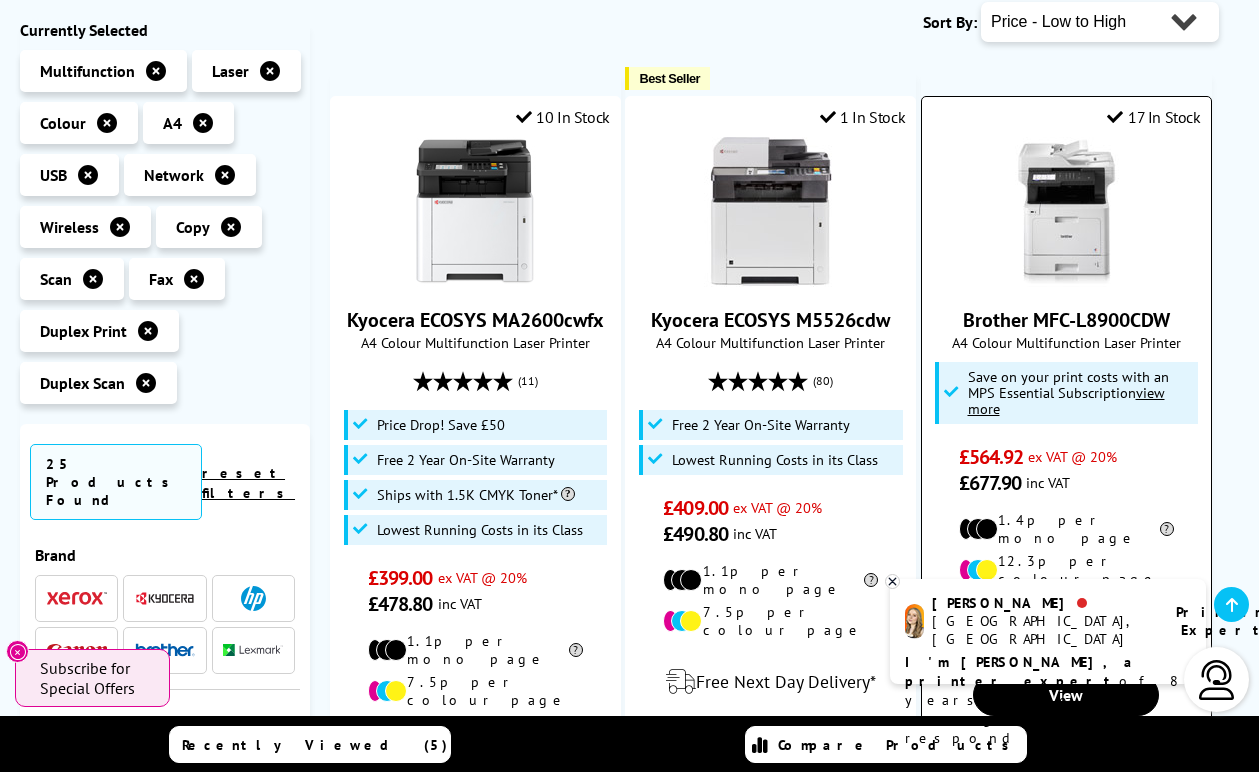 click on "Brother MFC-L8900CDW" at bounding box center (1066, 320) 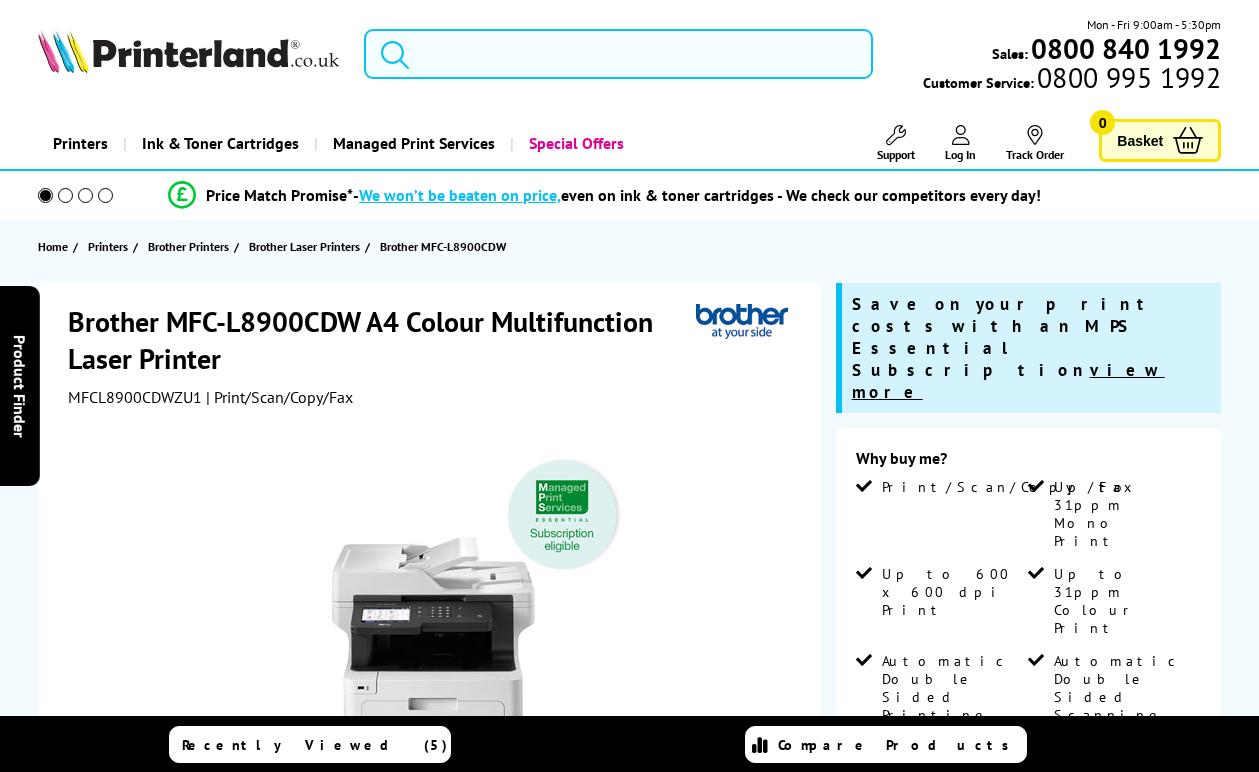 scroll, scrollTop: 0, scrollLeft: 0, axis: both 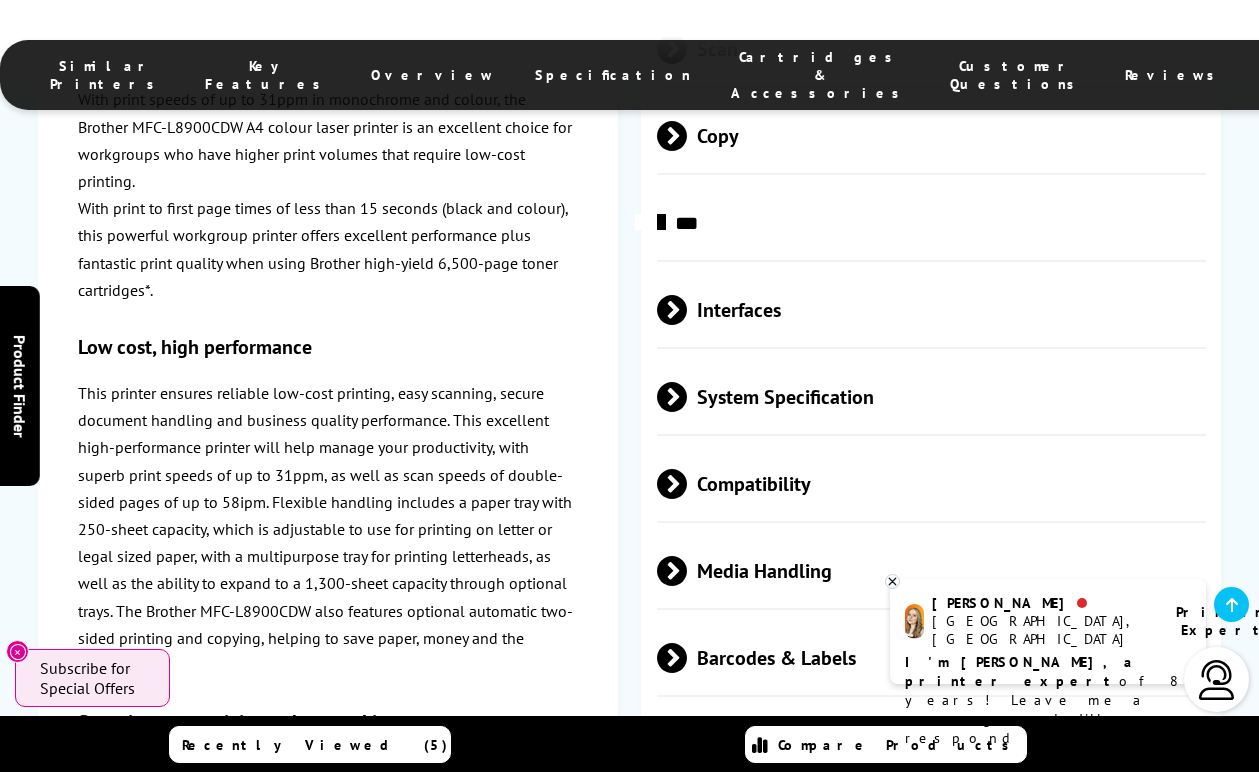 click on "Duty Cycle" at bounding box center (931, 744) 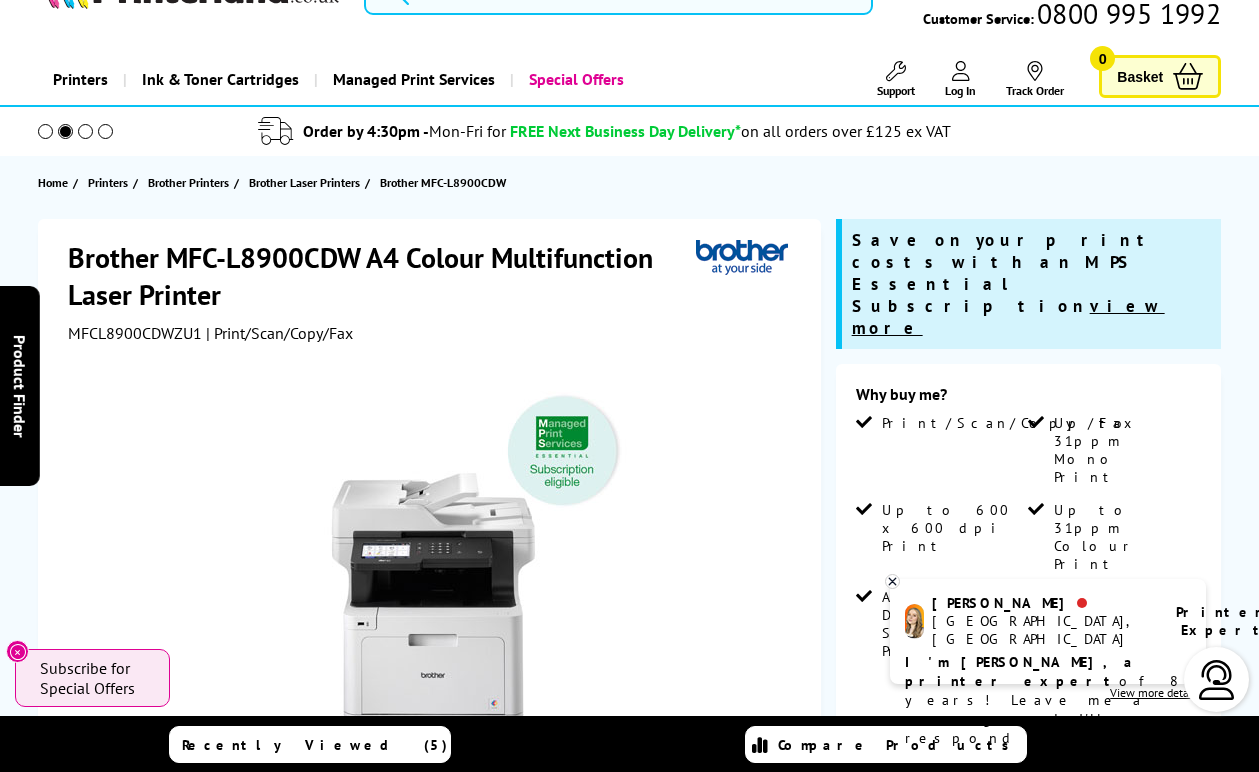 scroll, scrollTop: 0, scrollLeft: 0, axis: both 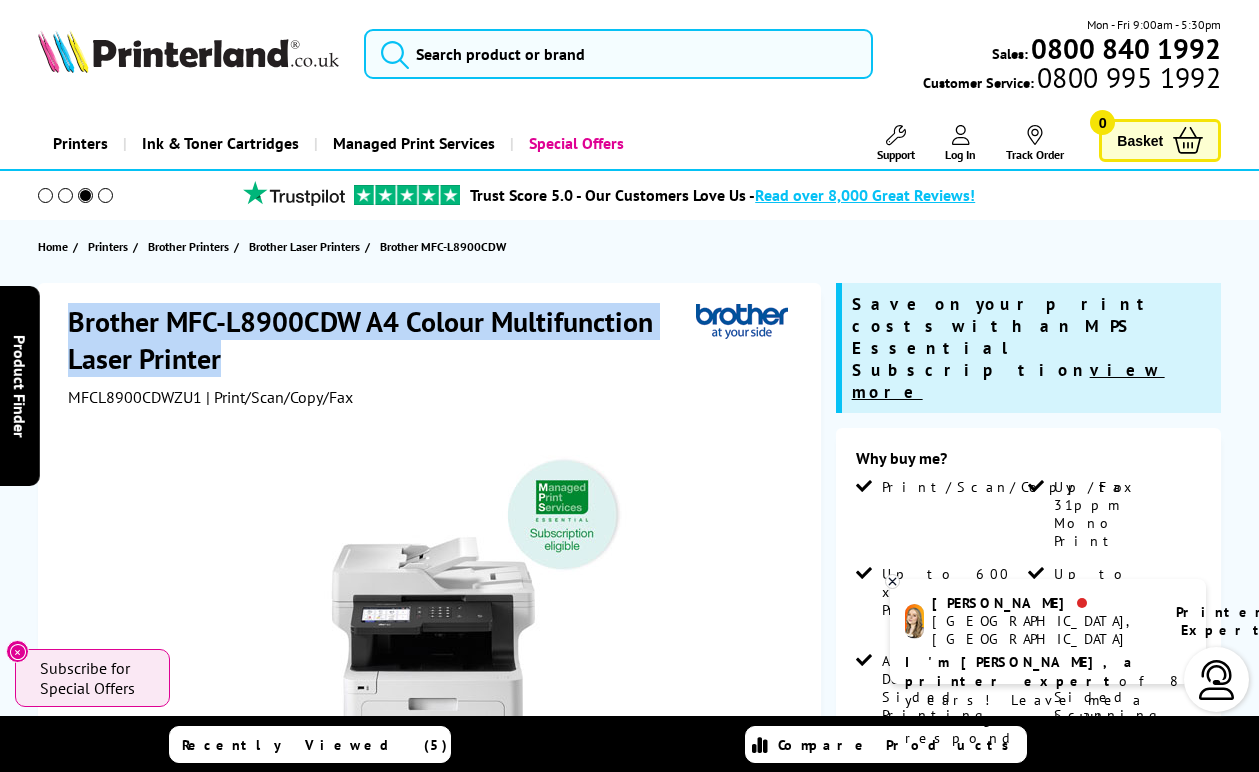 drag, startPoint x: 231, startPoint y: 362, endPoint x: 70, endPoint y: 318, distance: 166.90416 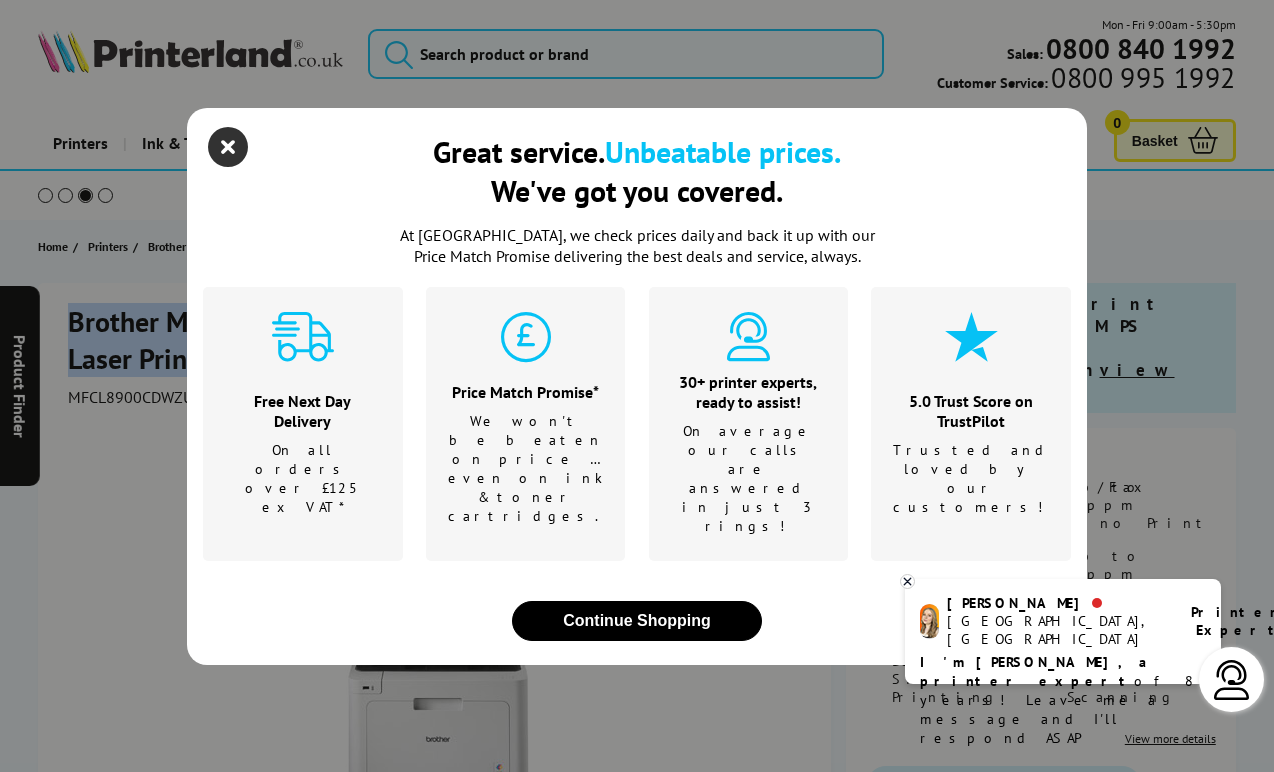 click at bounding box center [228, 147] 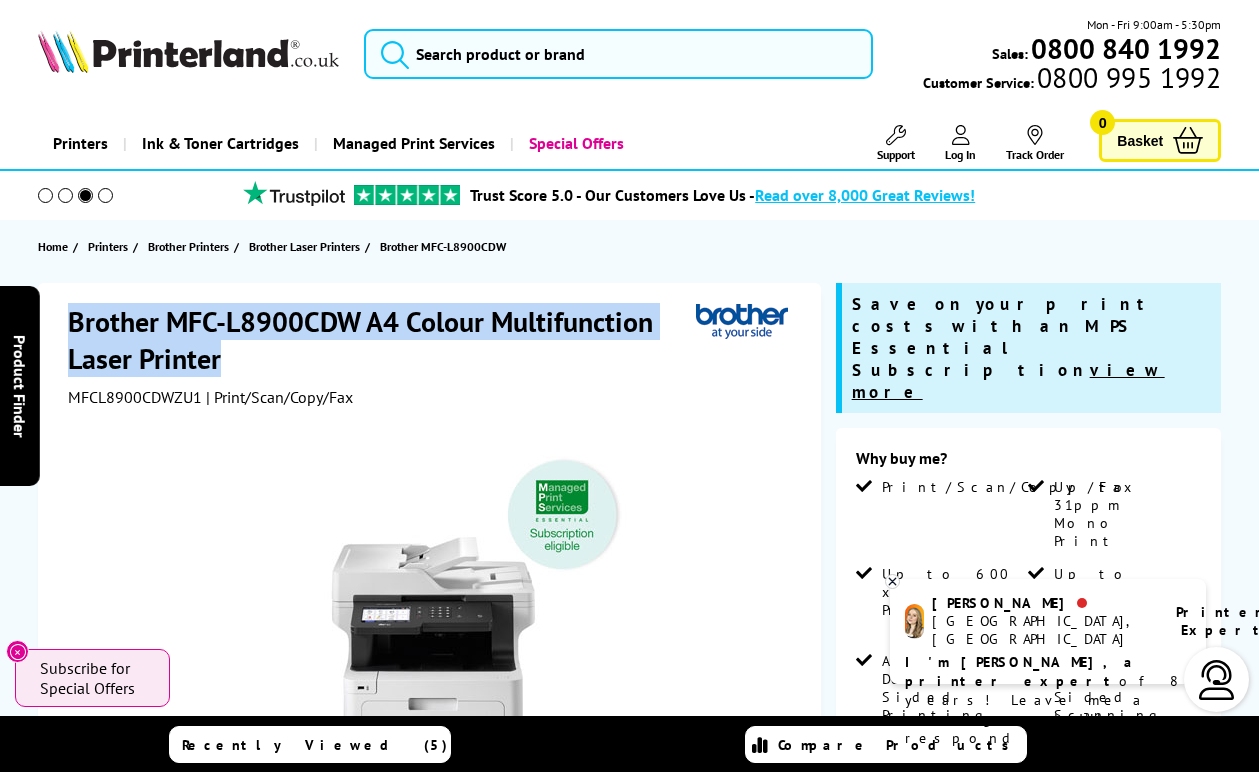 copy on "Brother MFC-L8900CDW A4 Colour Multifunction Laser Printer" 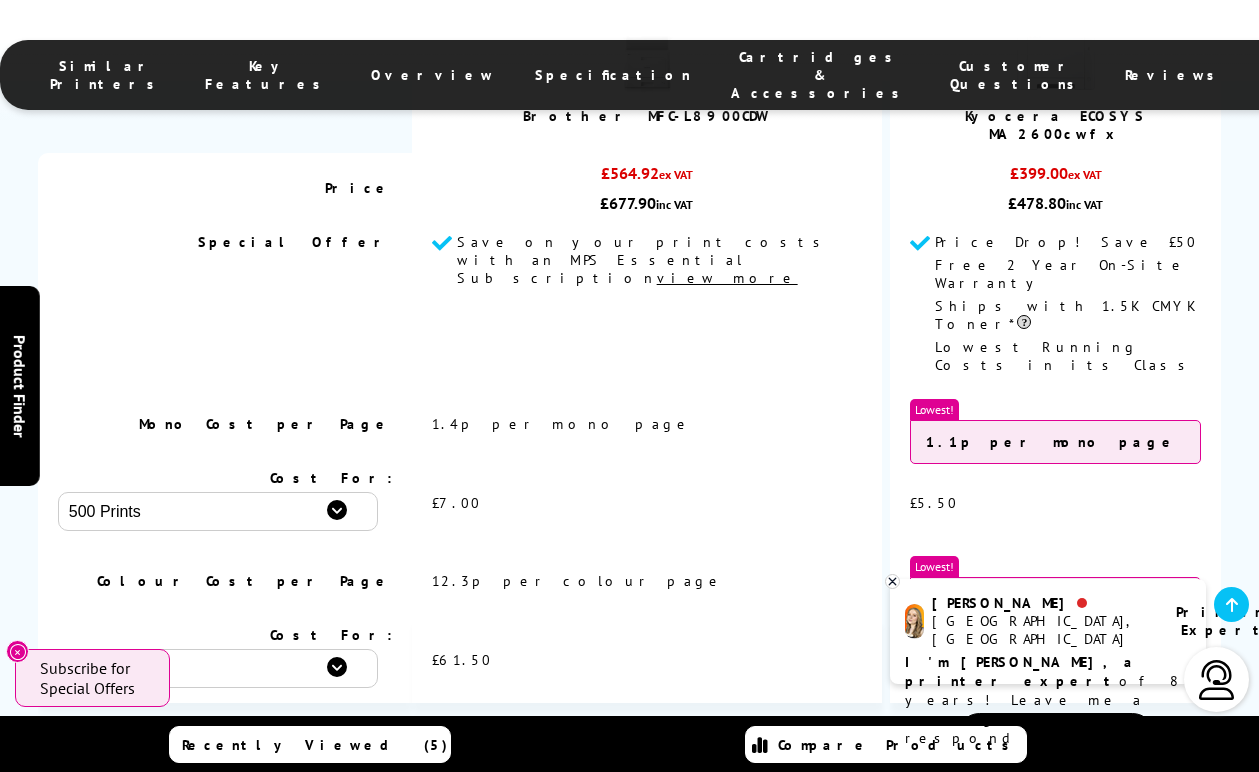 scroll, scrollTop: 3300, scrollLeft: 0, axis: vertical 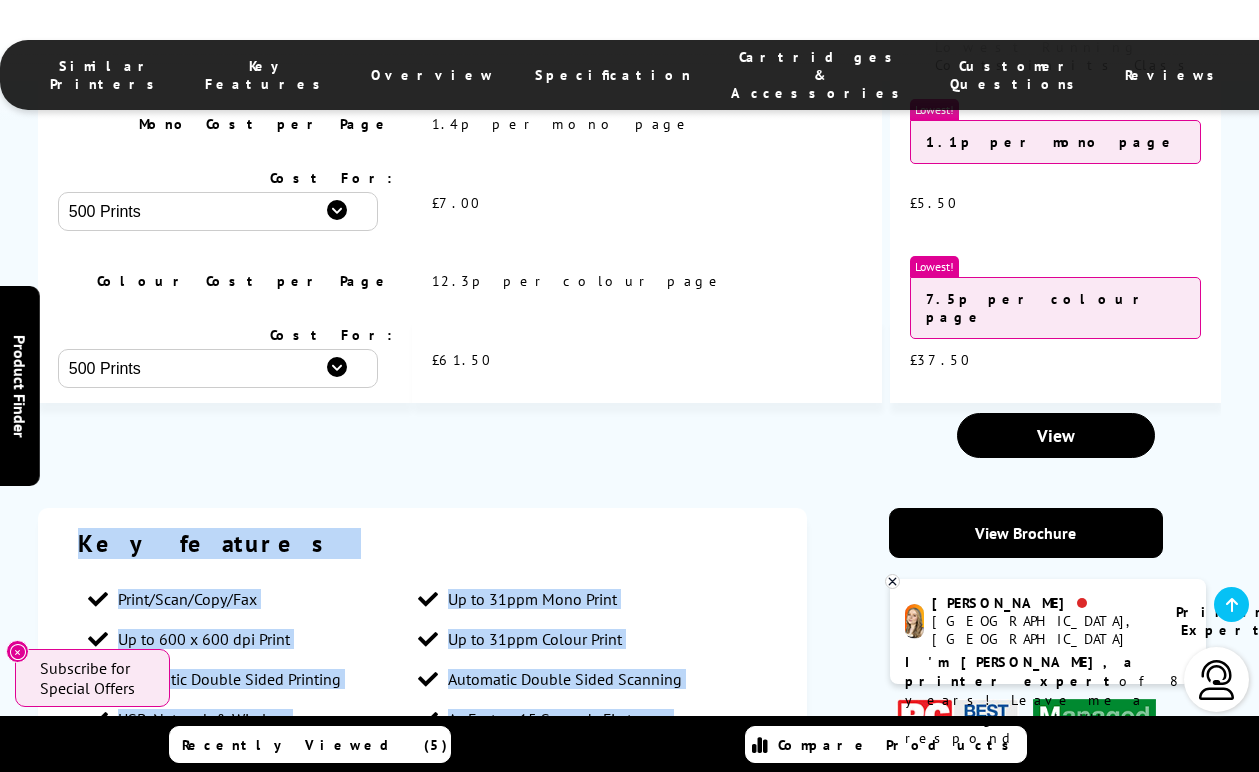 drag, startPoint x: 334, startPoint y: 588, endPoint x: 66, endPoint y: 186, distance: 483.14386 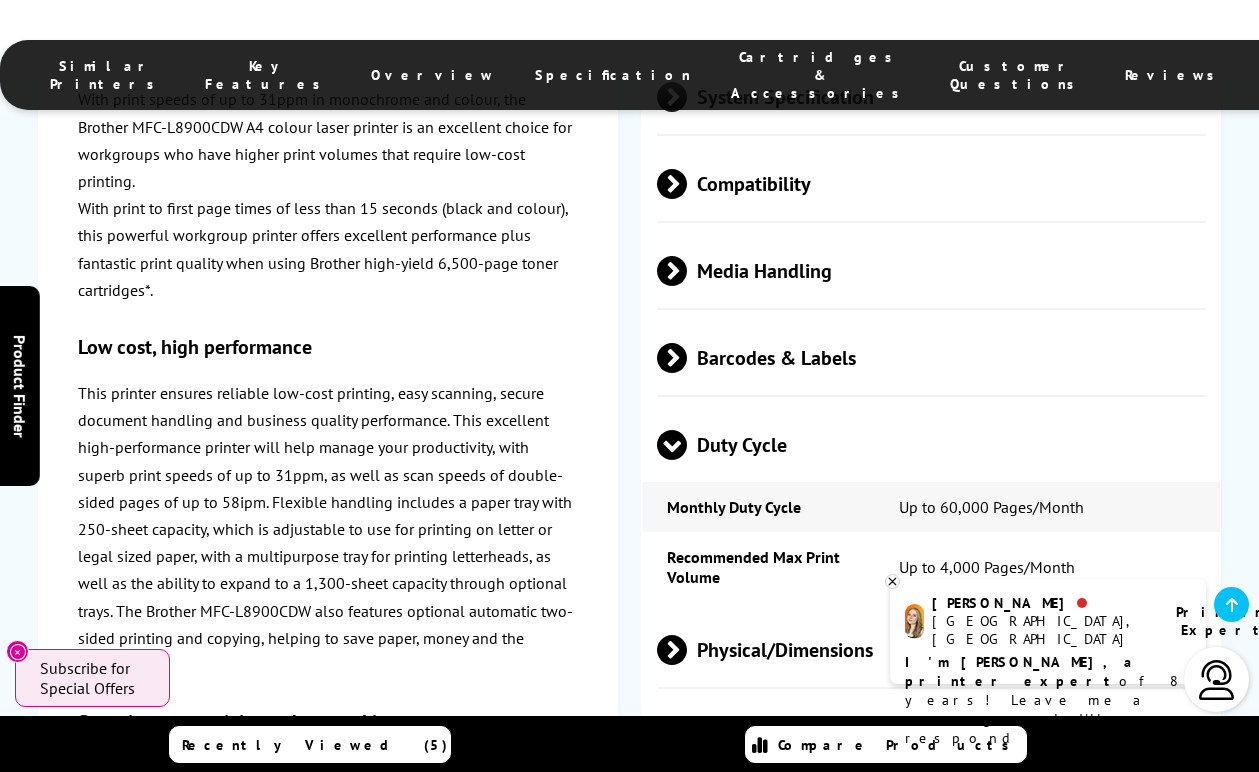click on "Physical/Dimensions" at bounding box center (931, 649) 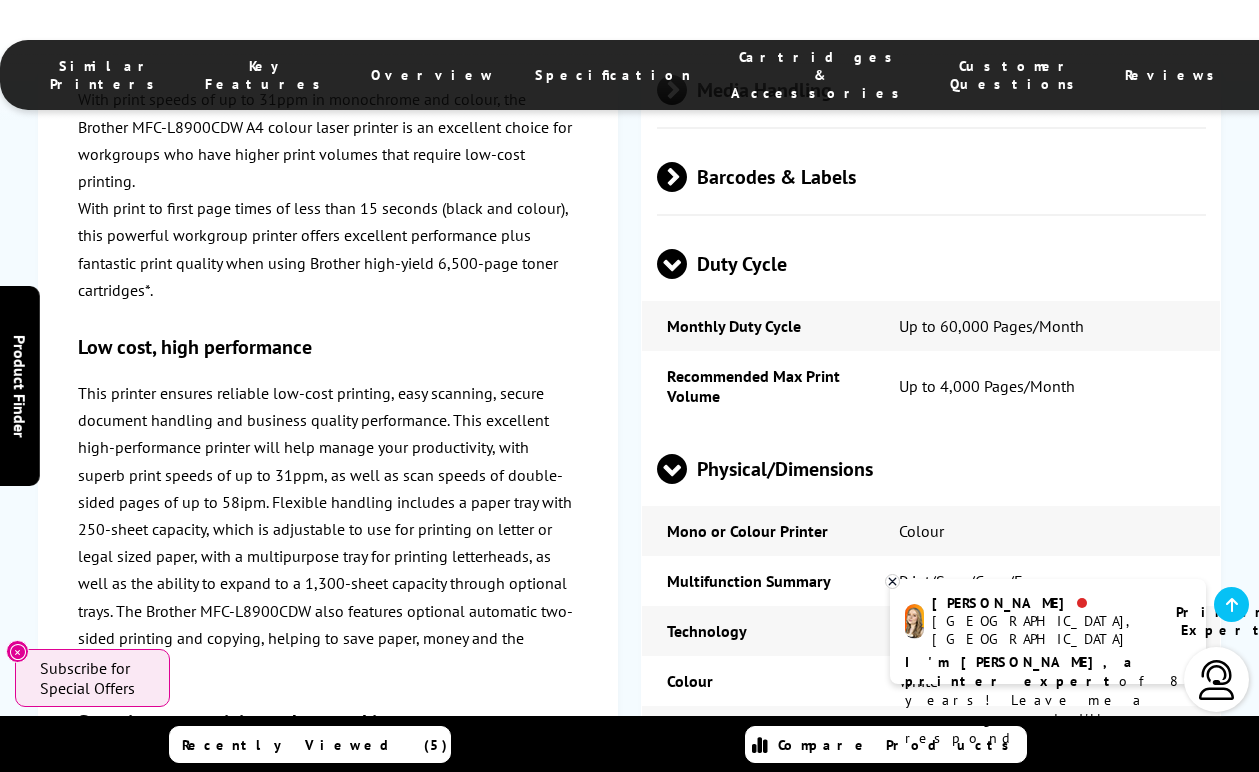 scroll, scrollTop: 6100, scrollLeft: 0, axis: vertical 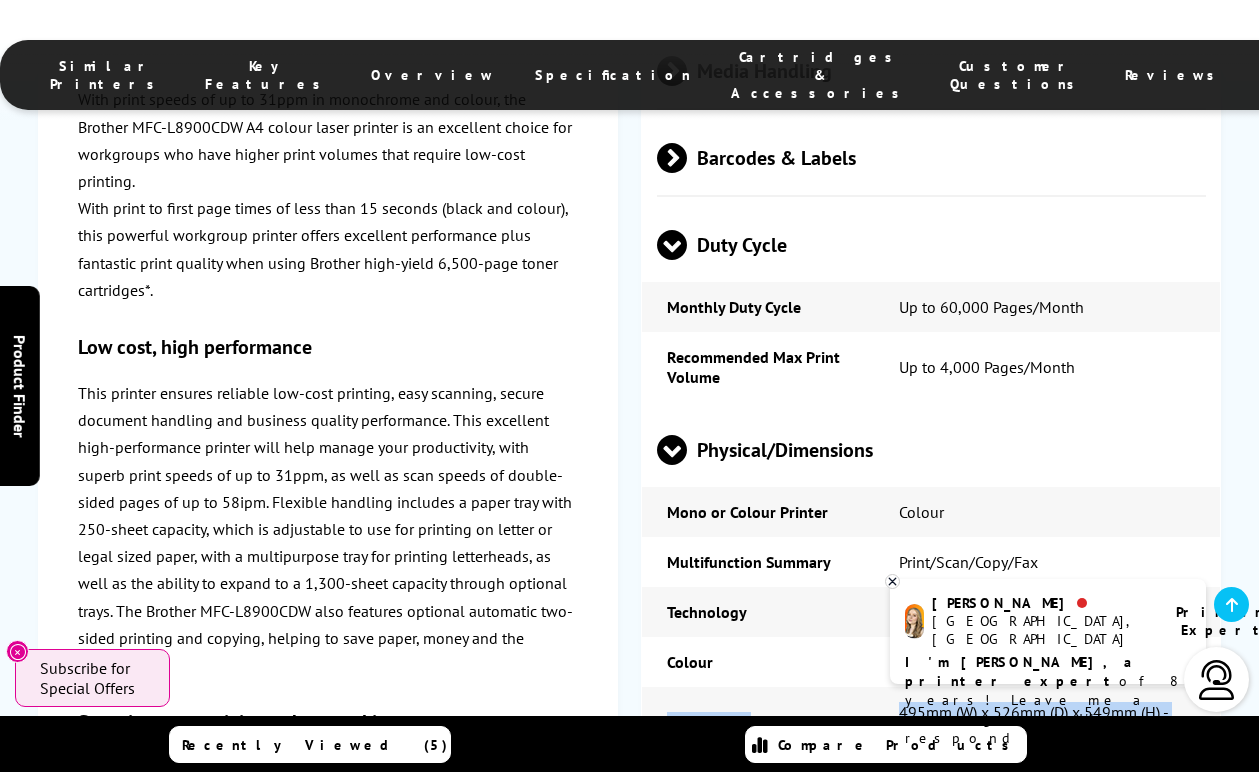 drag, startPoint x: 965, startPoint y: 379, endPoint x: 665, endPoint y: 365, distance: 300.32648 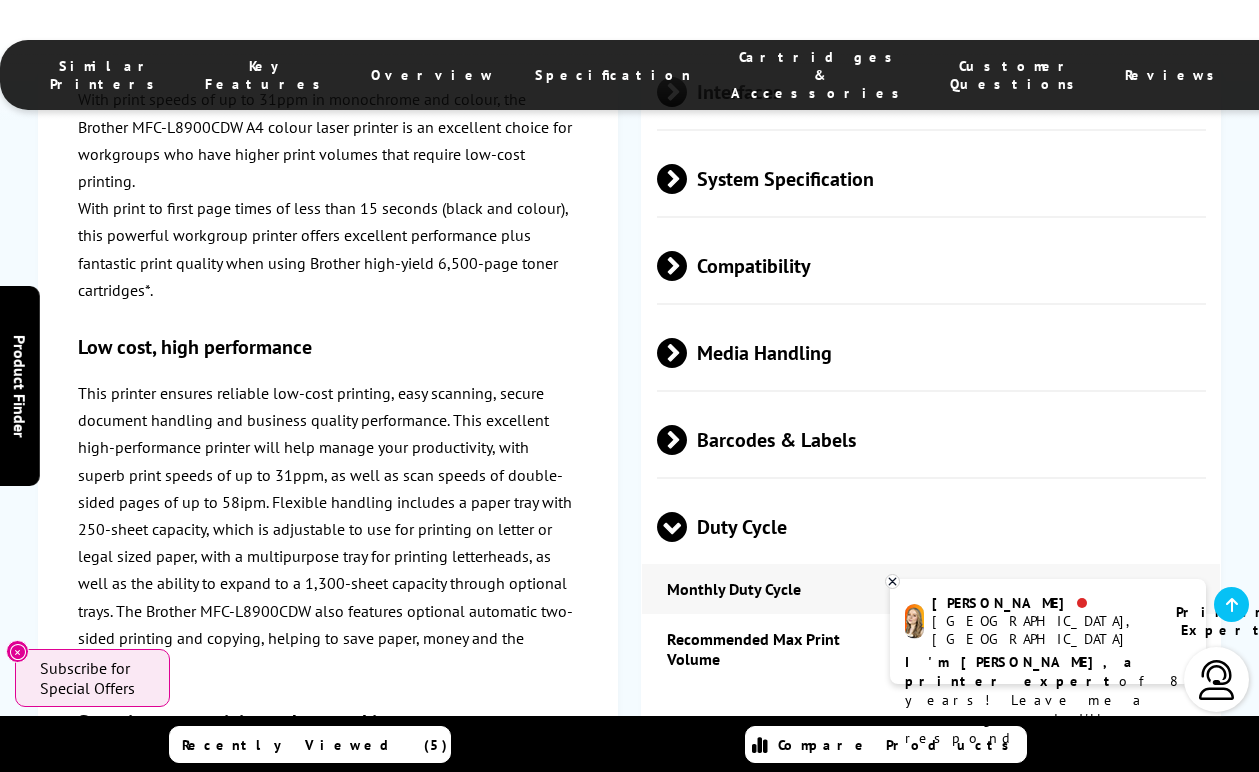scroll, scrollTop: 5800, scrollLeft: 0, axis: vertical 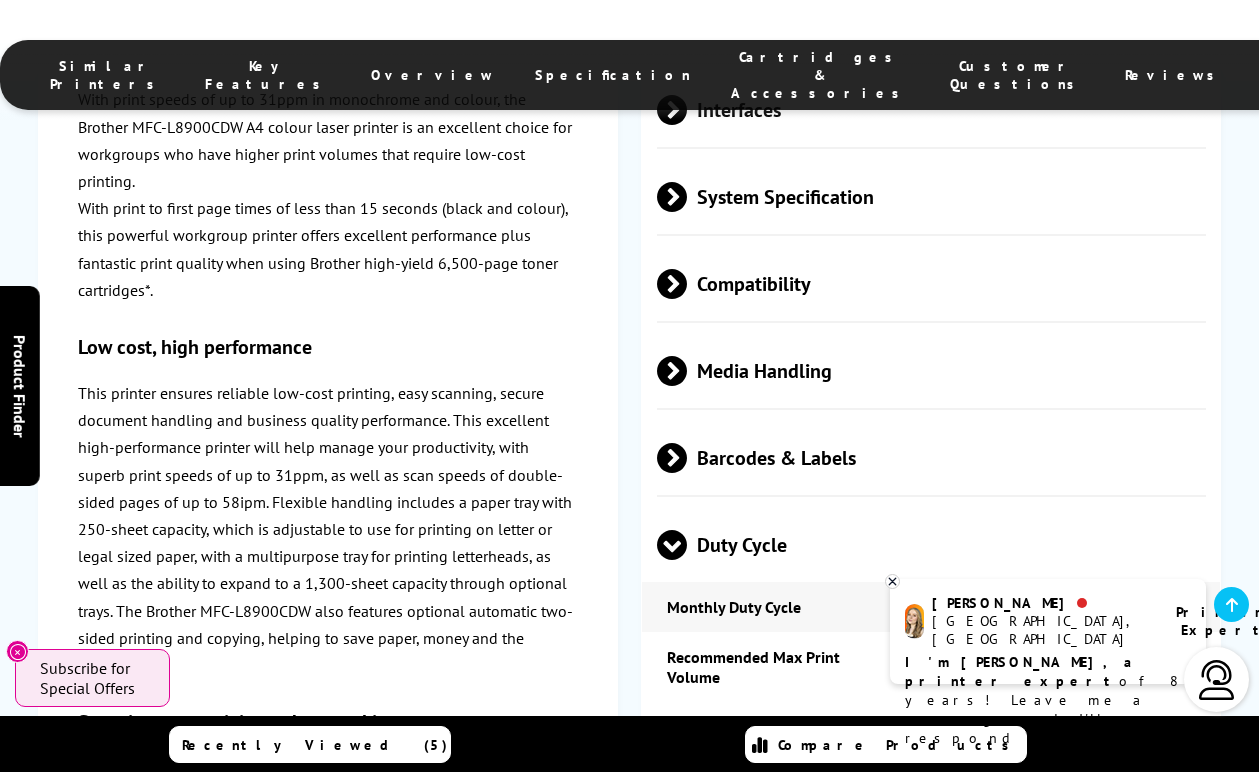 drag, startPoint x: 900, startPoint y: 314, endPoint x: 772, endPoint y: 308, distance: 128.14055 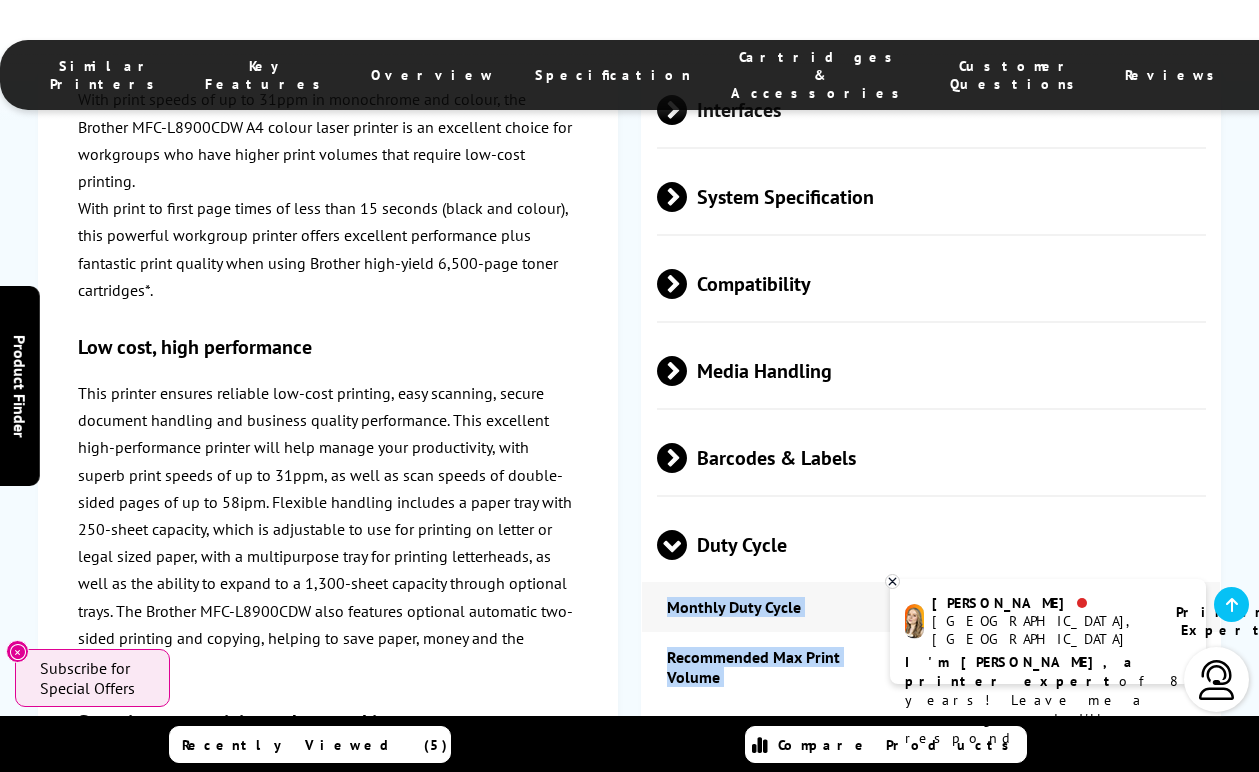 drag, startPoint x: 1073, startPoint y: 312, endPoint x: 666, endPoint y: 242, distance: 412.9758 